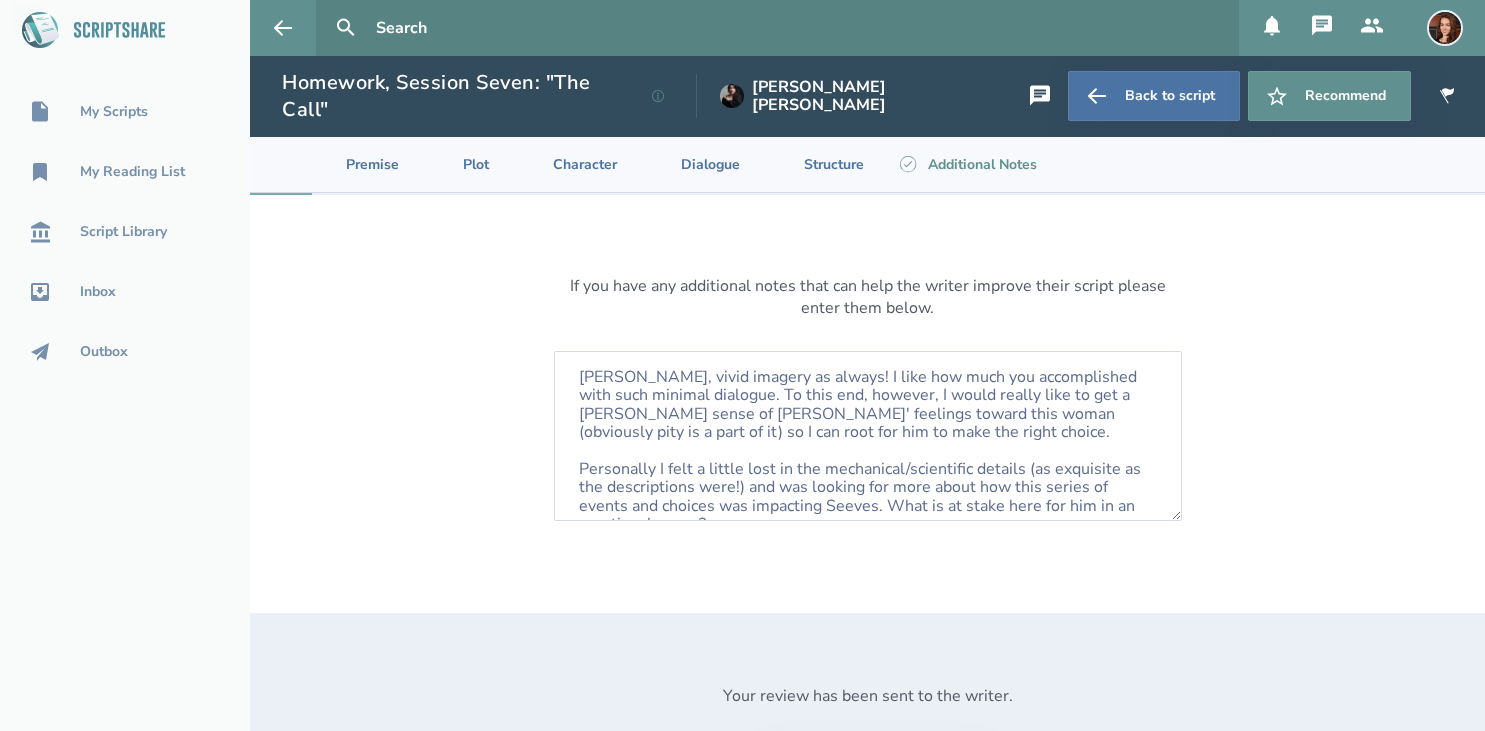 scroll, scrollTop: 0, scrollLeft: 0, axis: both 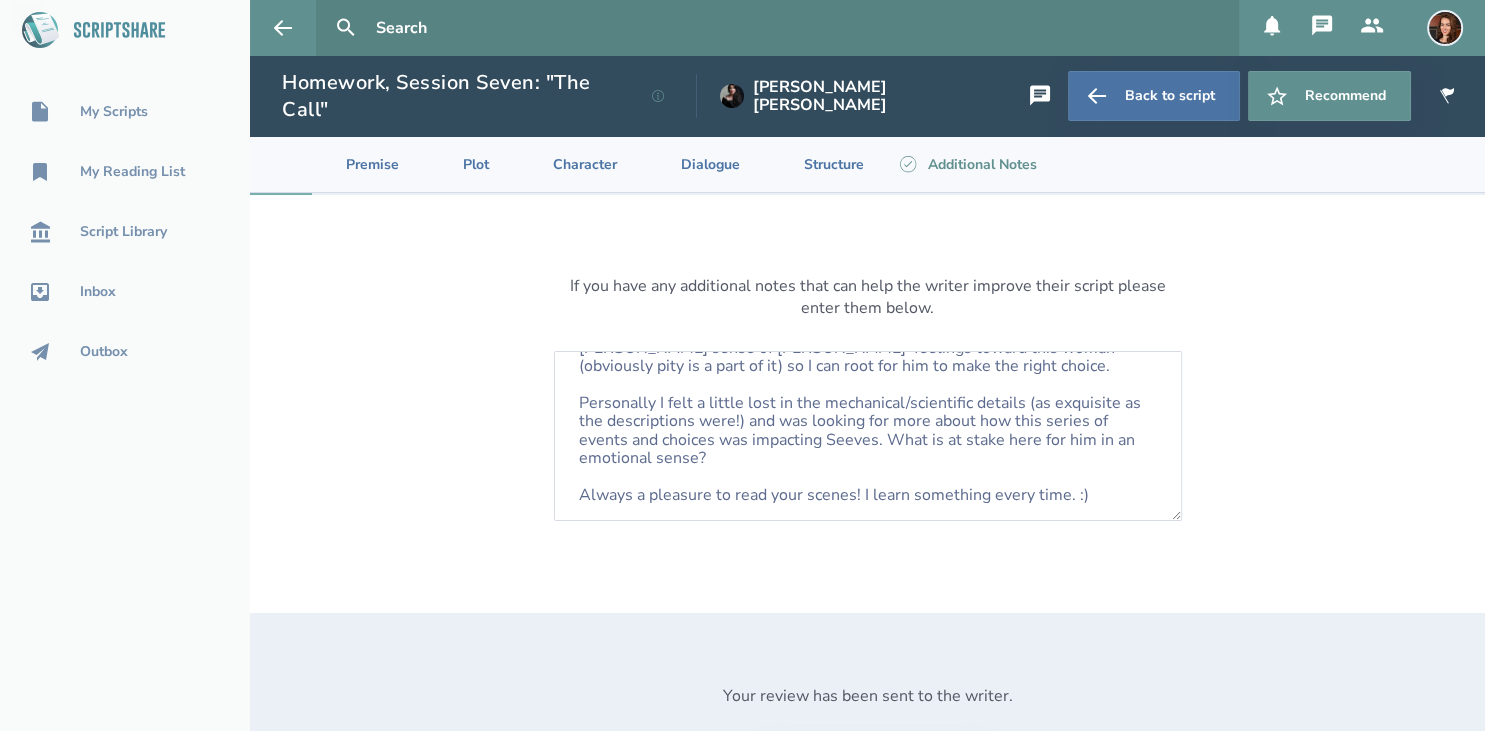 click 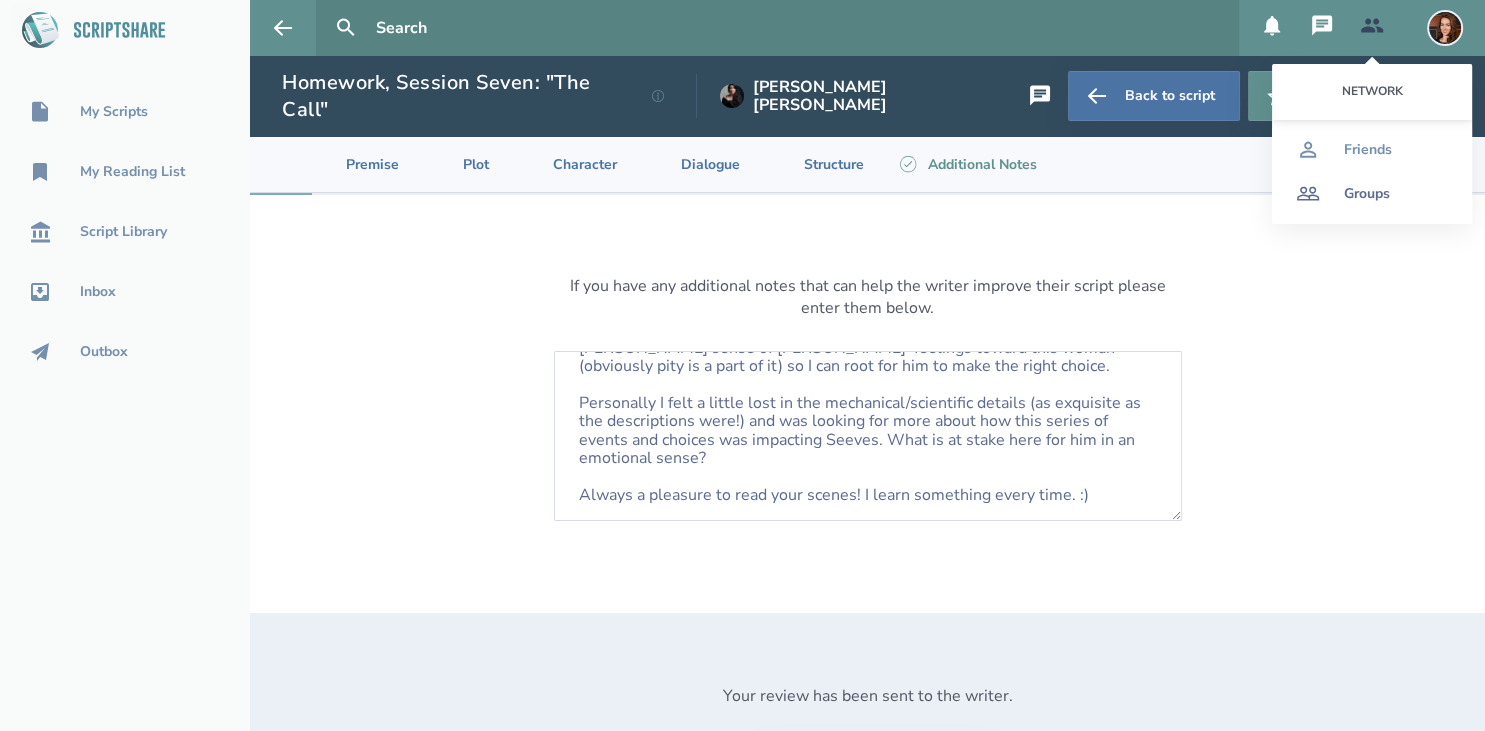 click on "Groups" at bounding box center [1367, 194] 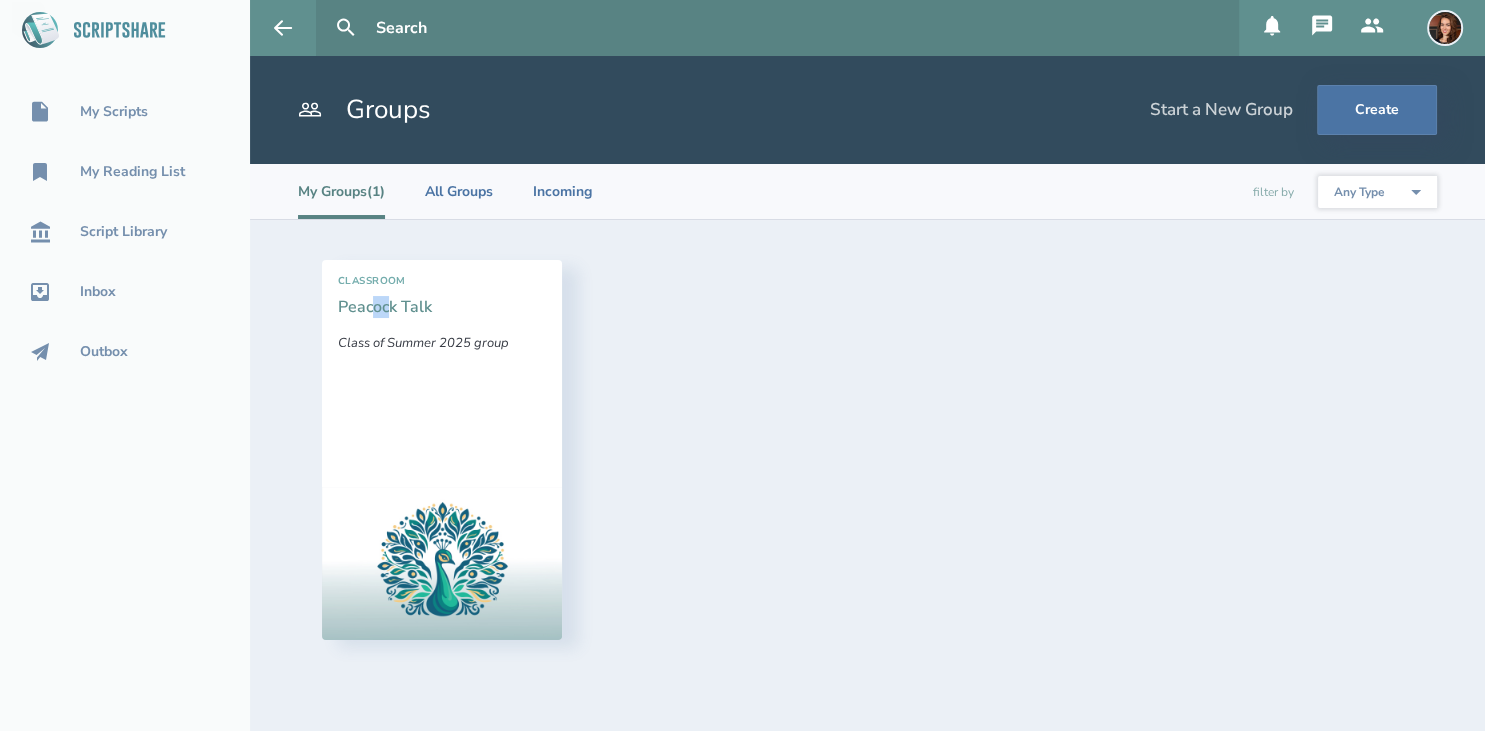 drag, startPoint x: 386, startPoint y: 319, endPoint x: 374, endPoint y: 306, distance: 17.691807 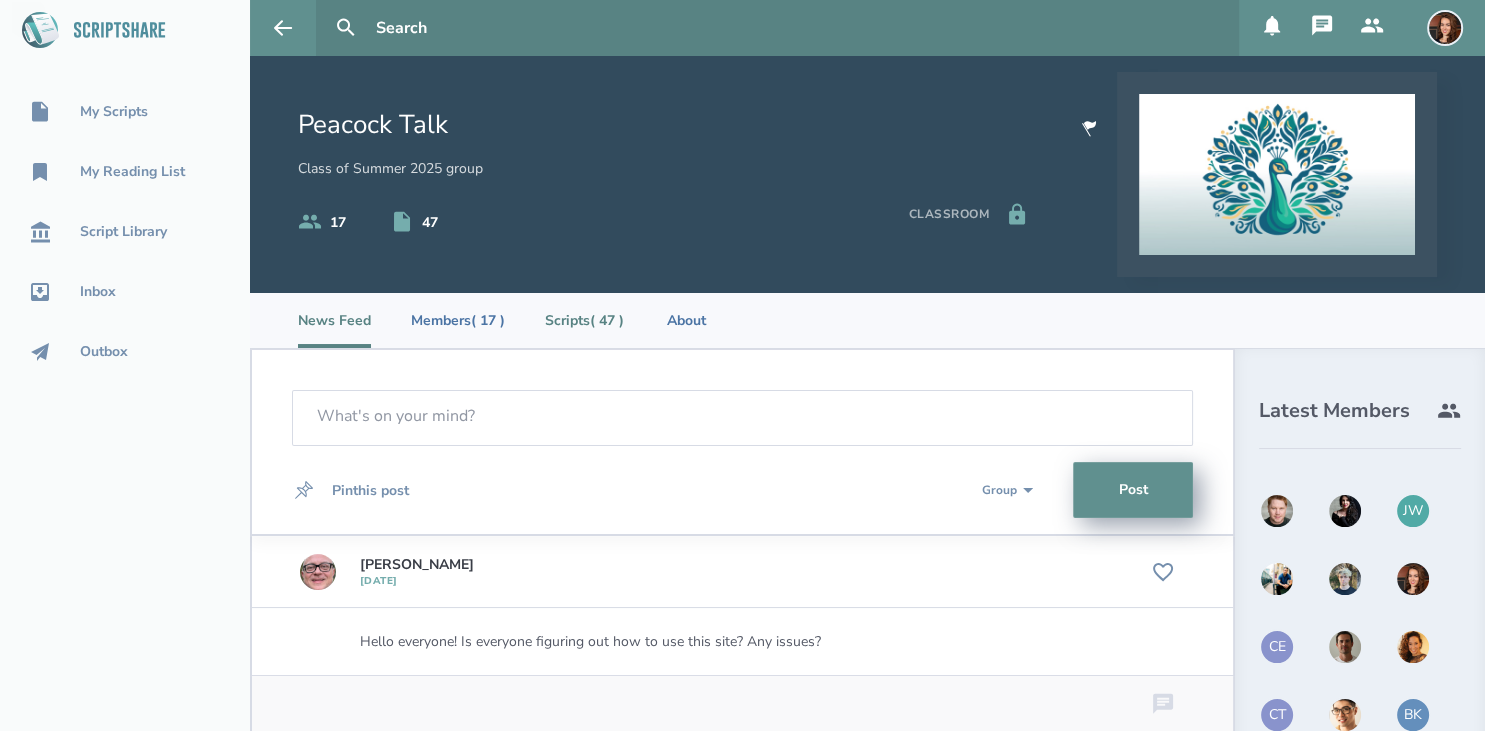 click on "Scripts  ( 47 )" at bounding box center (584, 320) 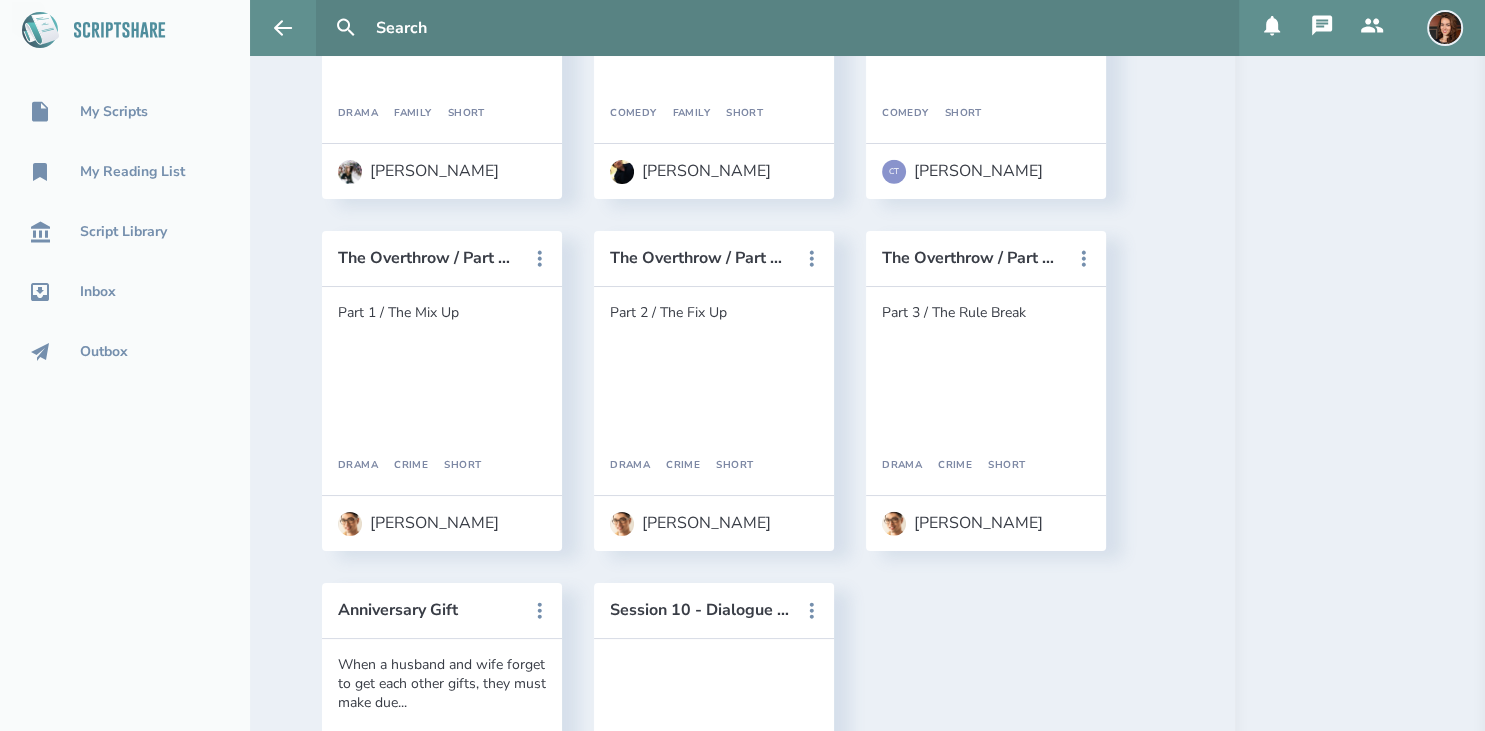 scroll, scrollTop: 5081, scrollLeft: 0, axis: vertical 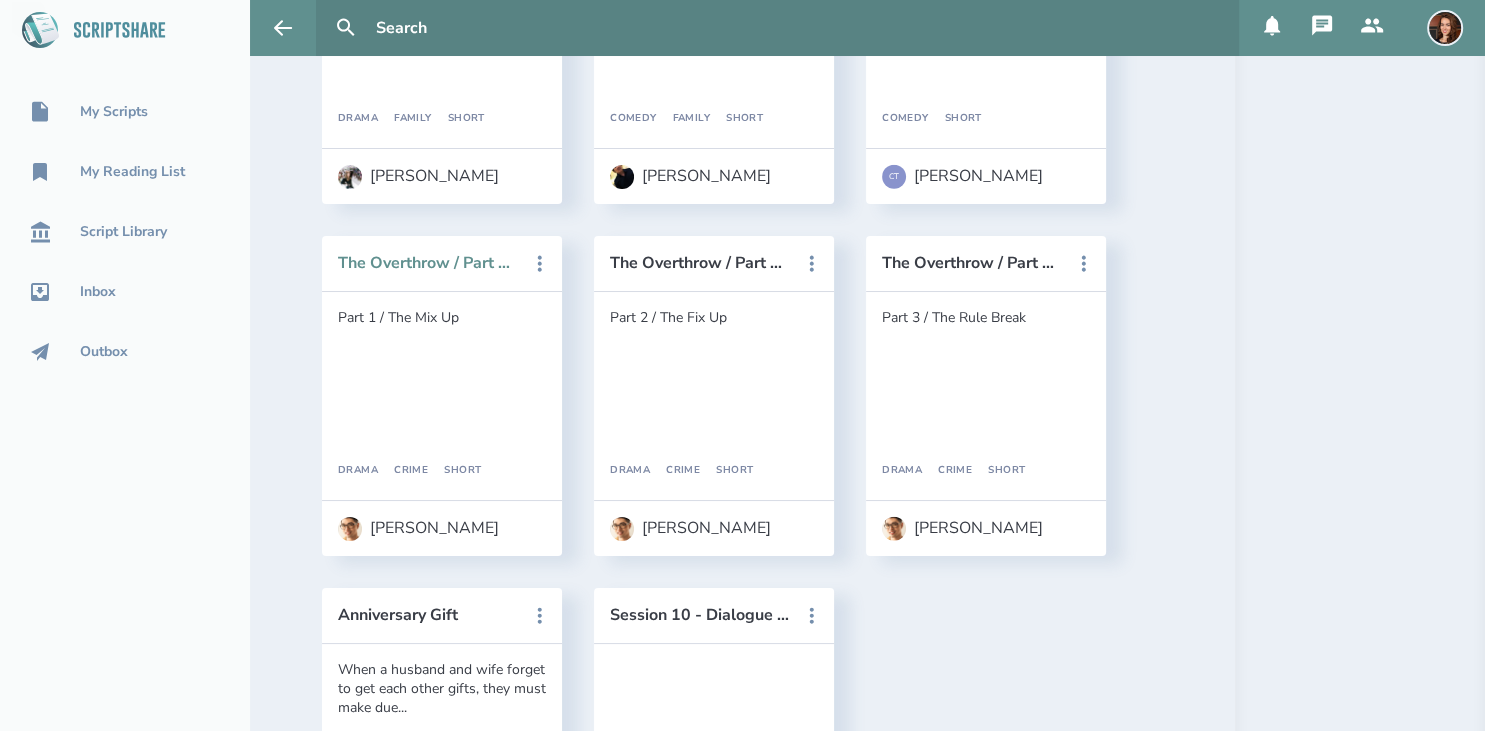 click on "The Overthrow / Part 1 / The Mix Up" at bounding box center (428, 263) 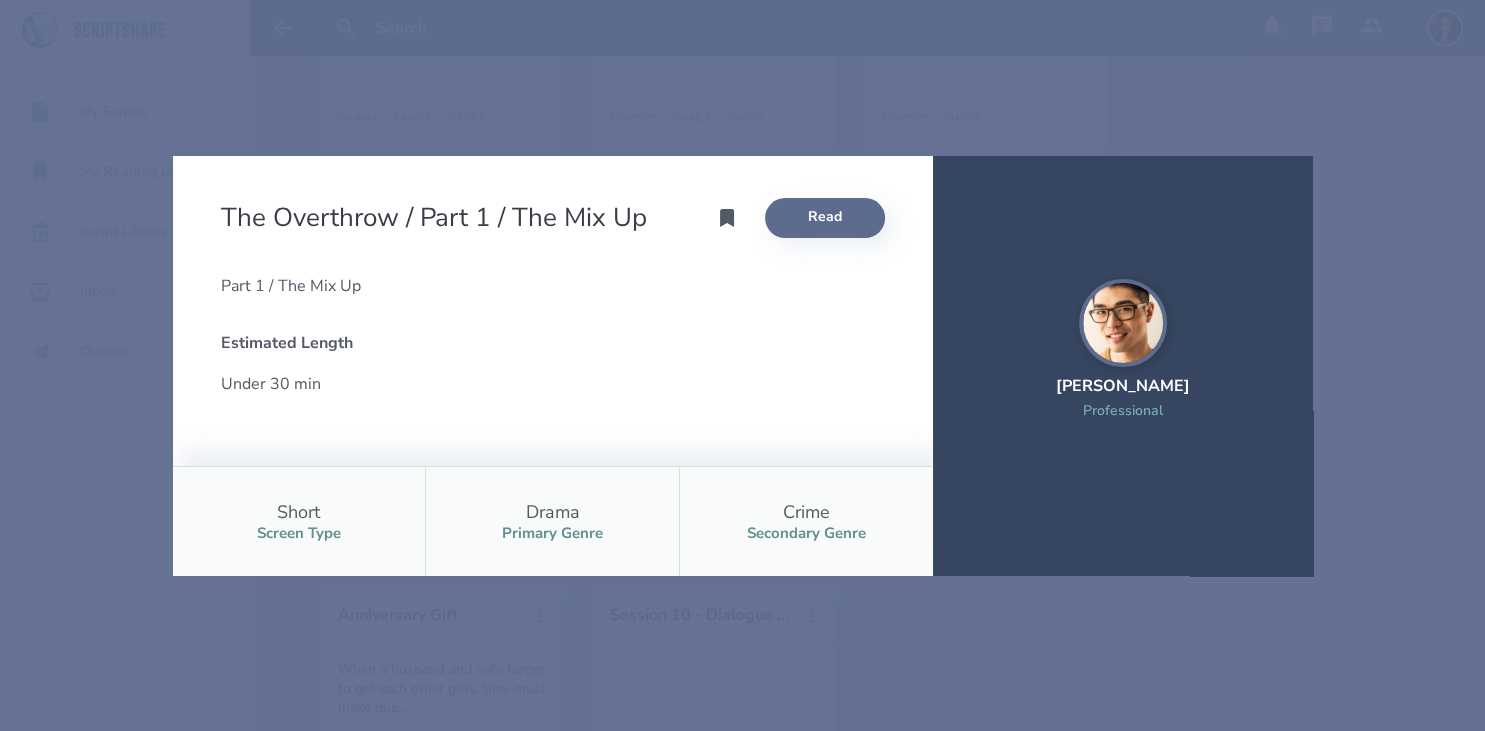 click on "Read" at bounding box center [825, 218] 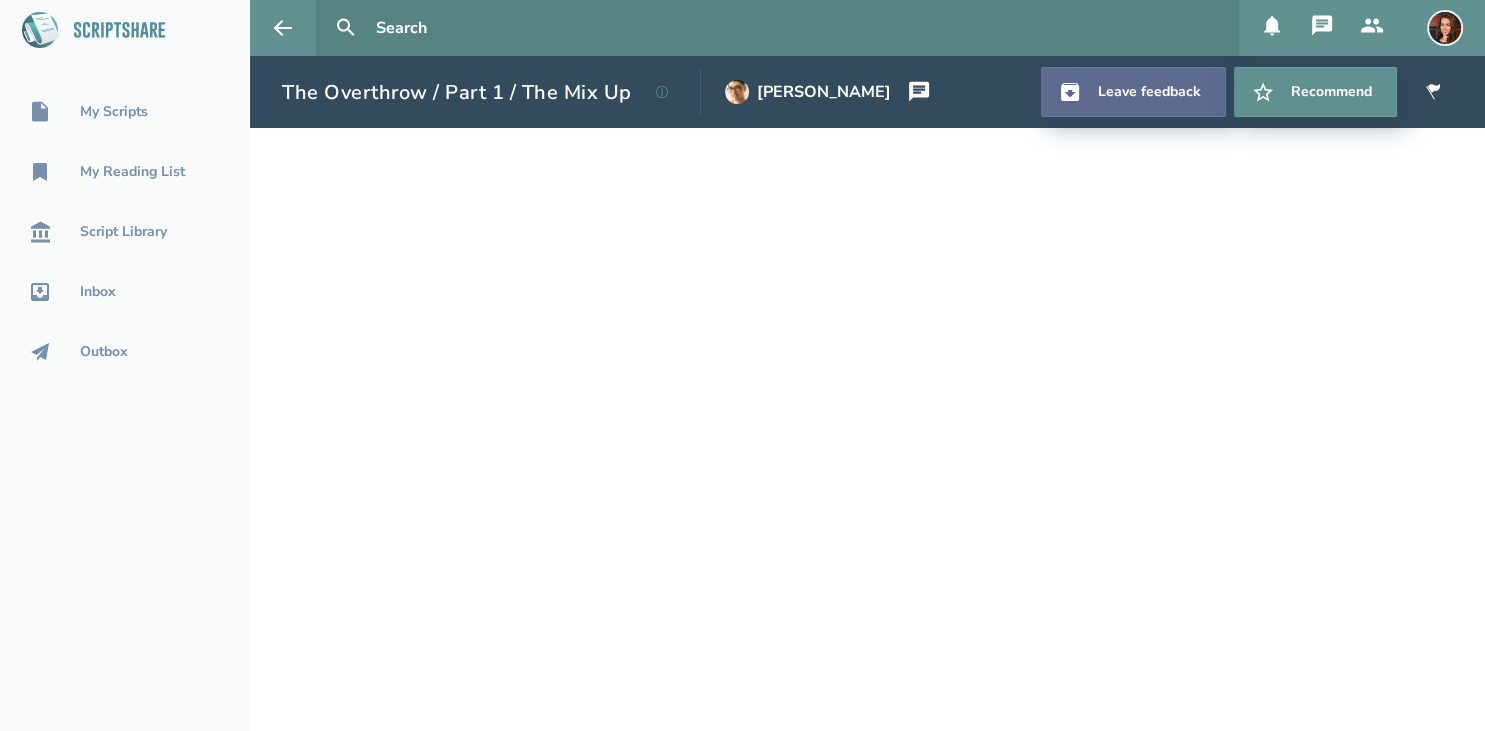 click on "Leave feedback" at bounding box center [1133, 92] 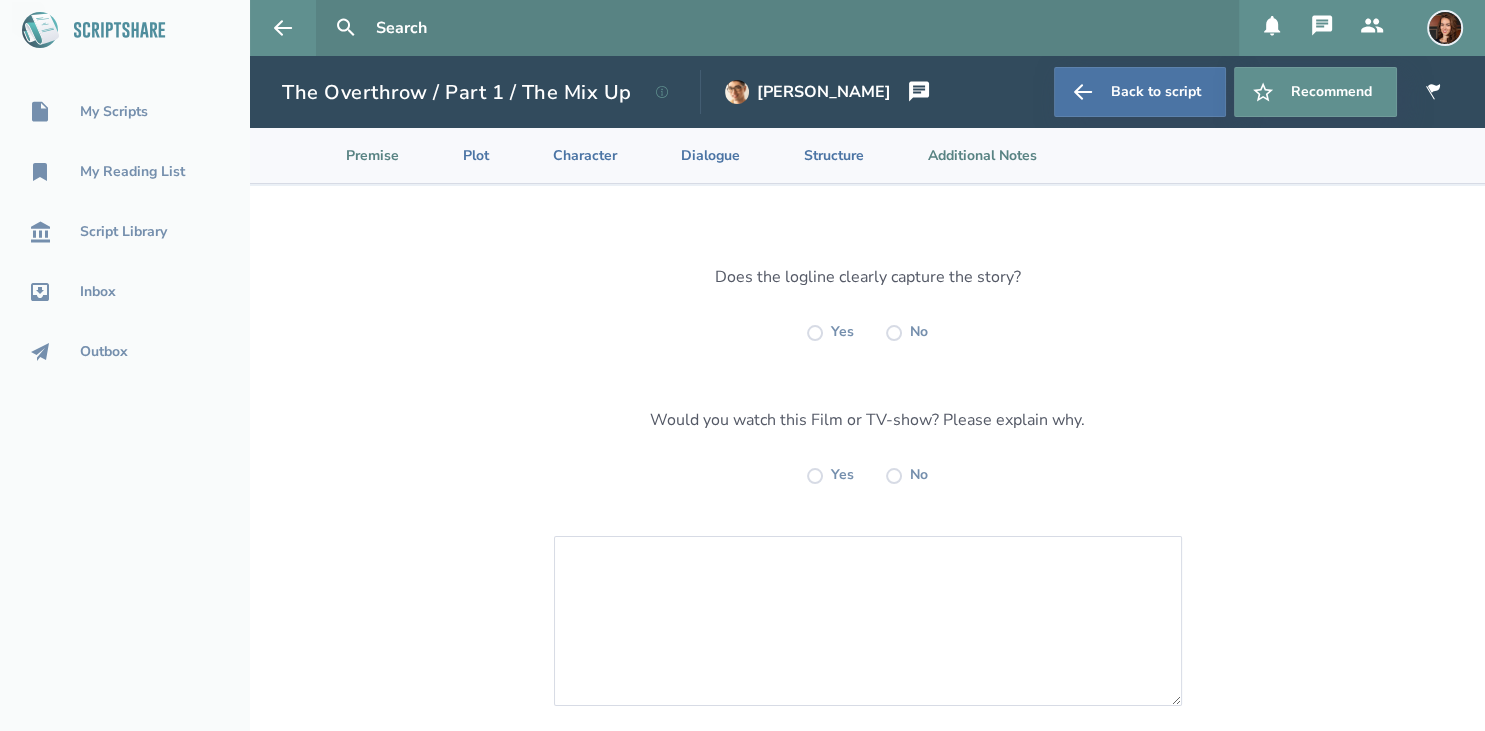 click on "Additional Notes" at bounding box center [966, 155] 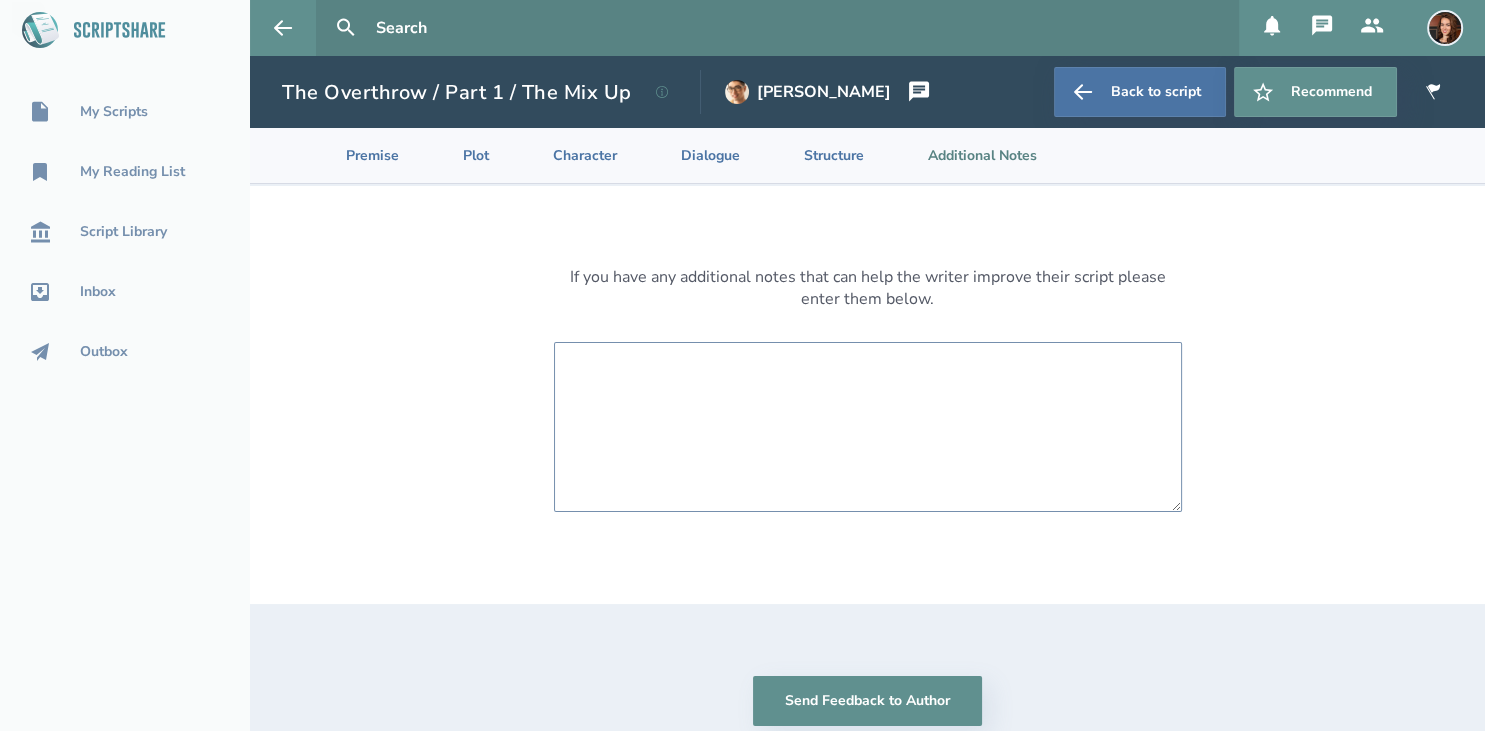 click at bounding box center (868, 427) 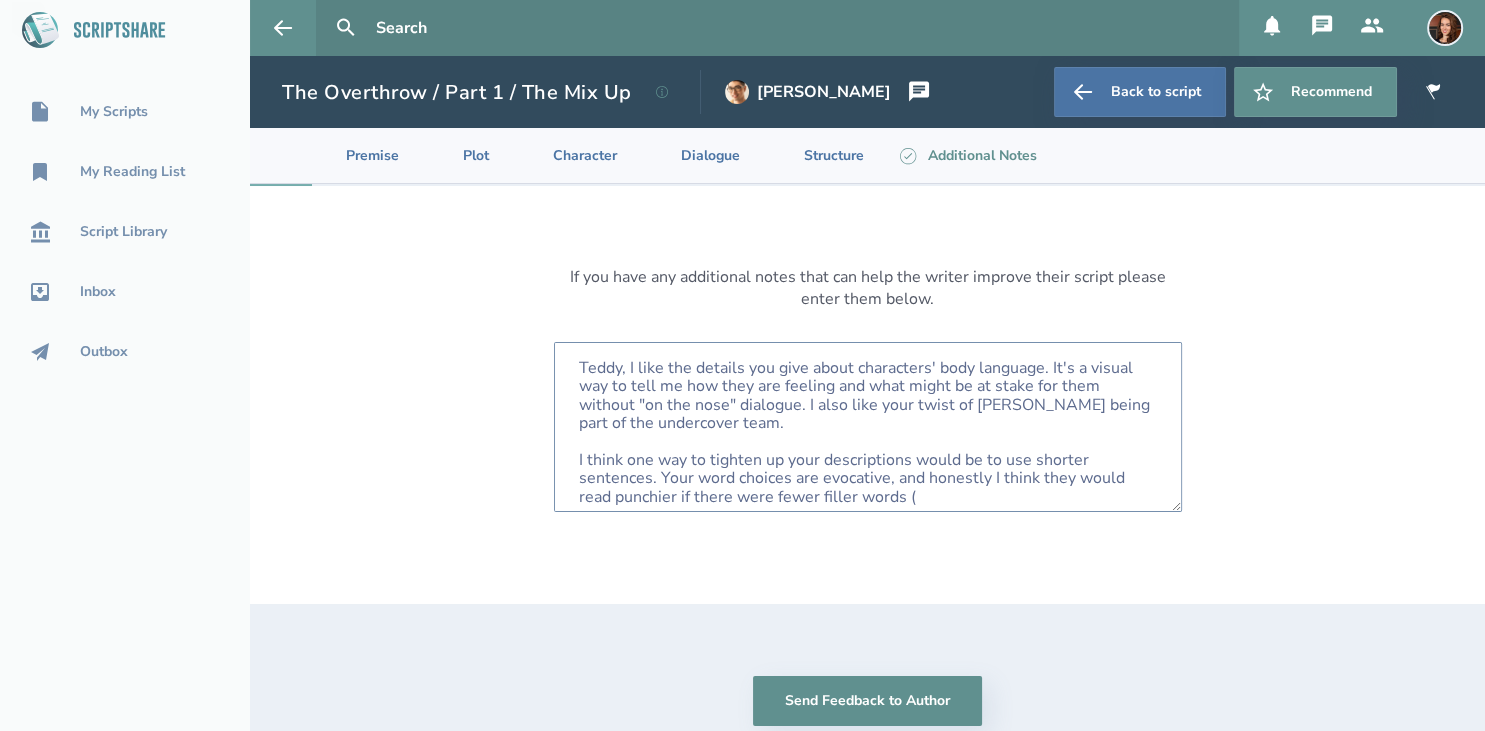 scroll, scrollTop: 11, scrollLeft: 0, axis: vertical 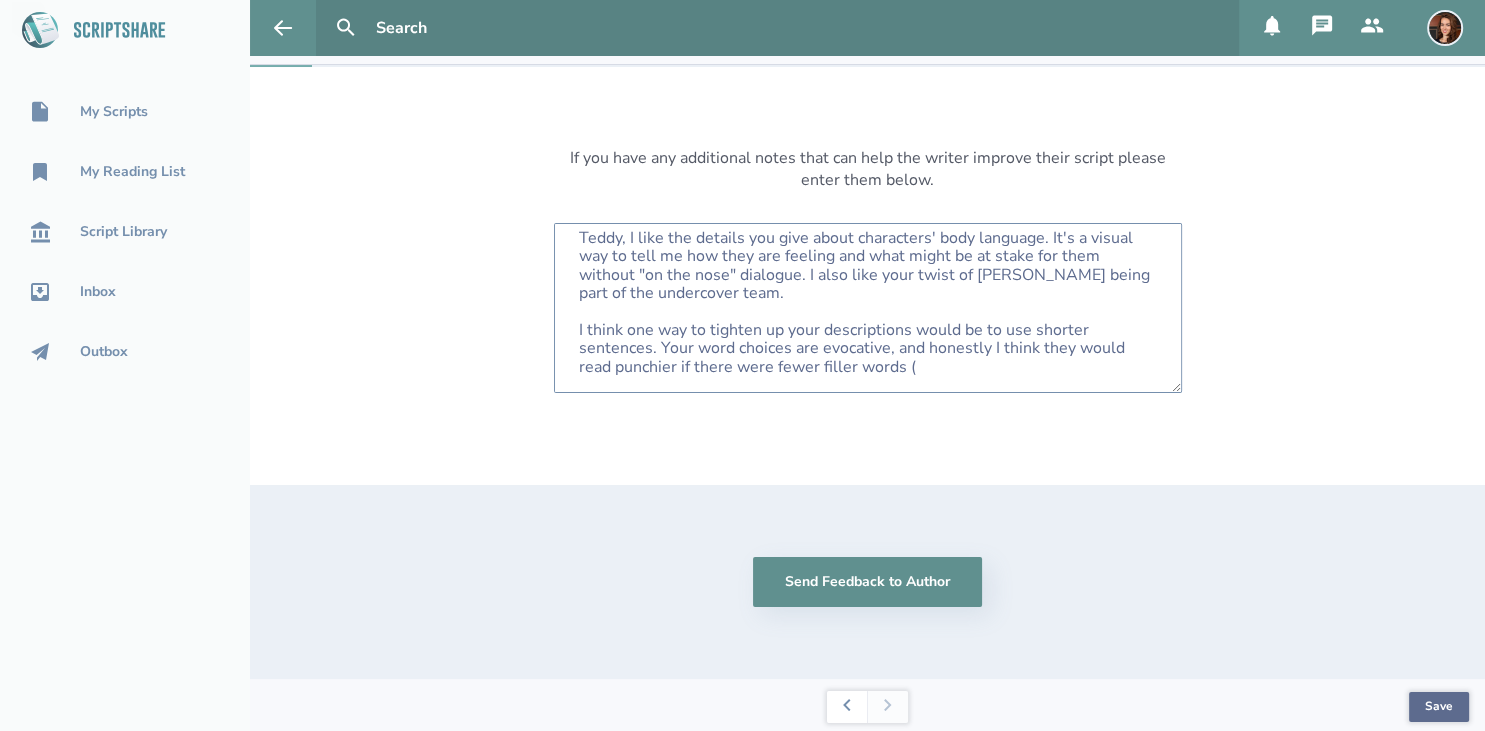 type on "Teddy, I like the details you give about characters' body language. It's a visual way to tell me how they are feeling and what might be at stake for them without "on the nose" dialogue. I also like your twist of Tony being part of the undercover team.
I think one way to tighten up your descriptions would be to use shorter sentences. Your word choices are evocative, and honestly I think they would read punchier if there were fewer filler words (" 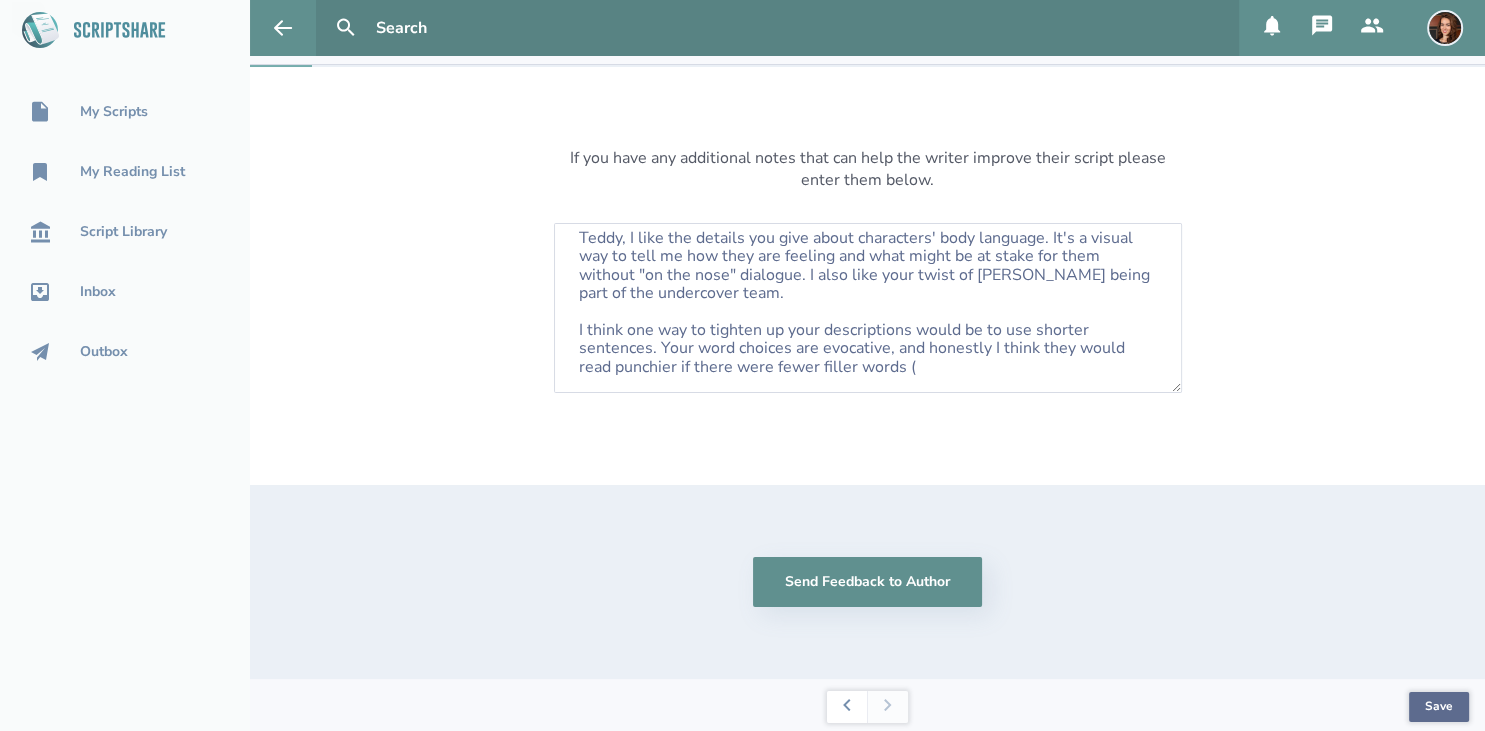 click on "Save" at bounding box center (1439, 707) 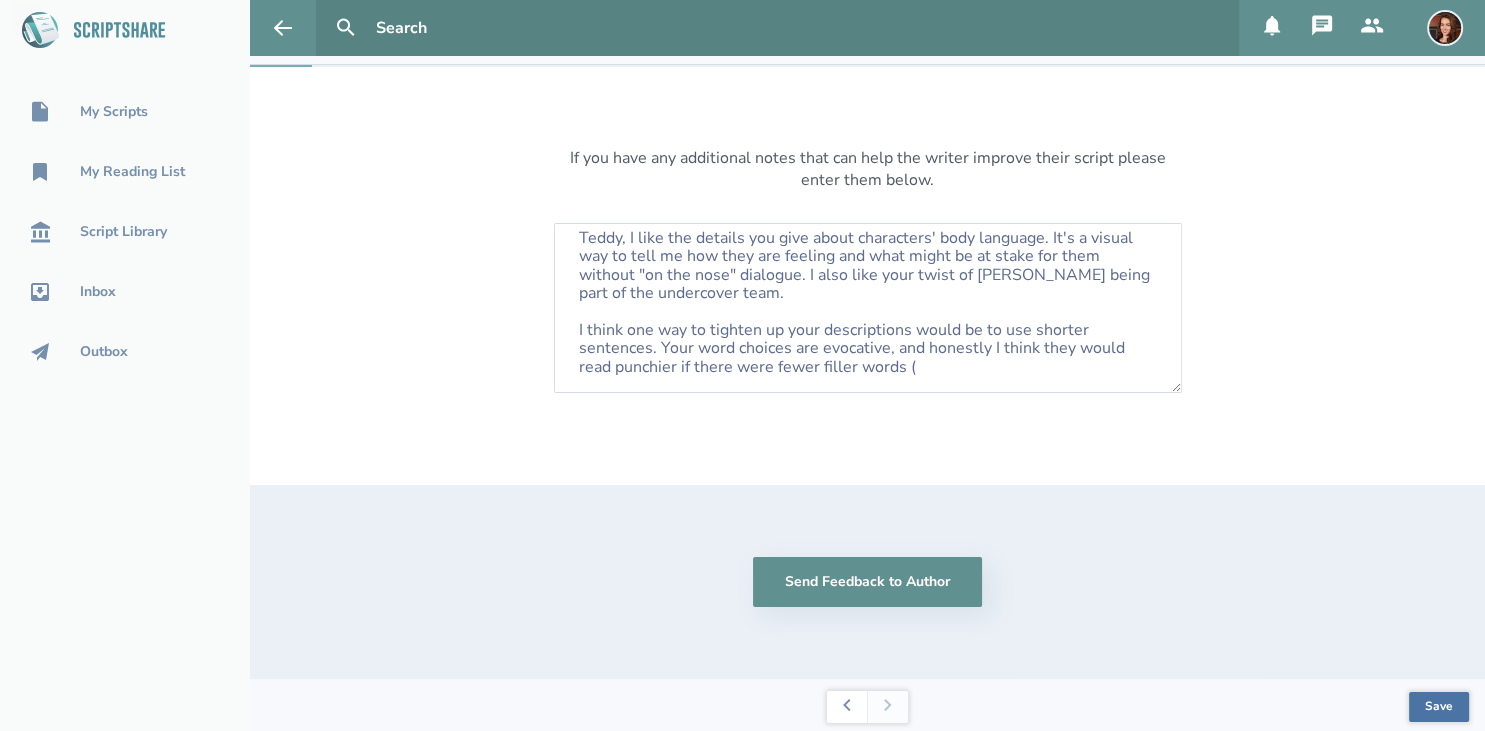 scroll, scrollTop: 0, scrollLeft: 0, axis: both 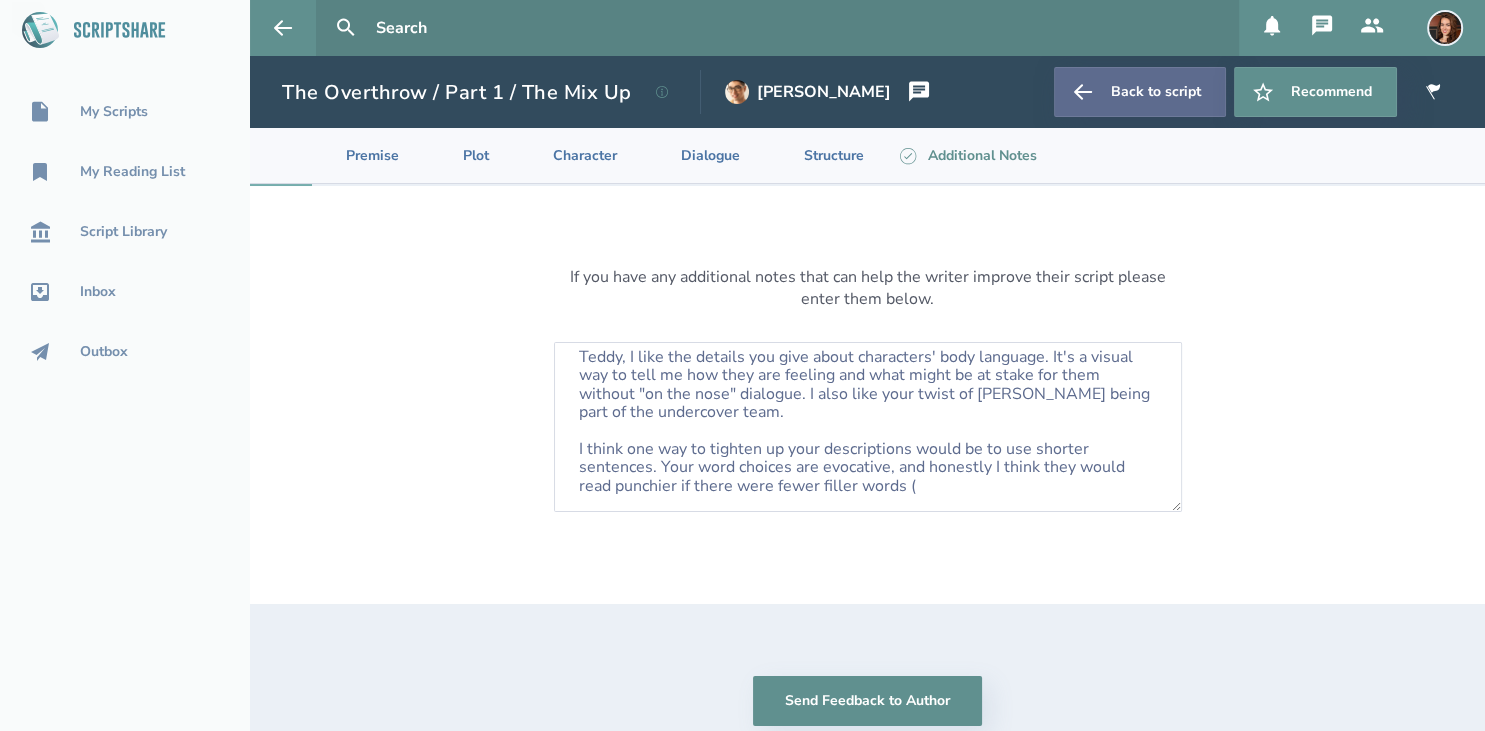 click on "Back to script" at bounding box center [1140, 92] 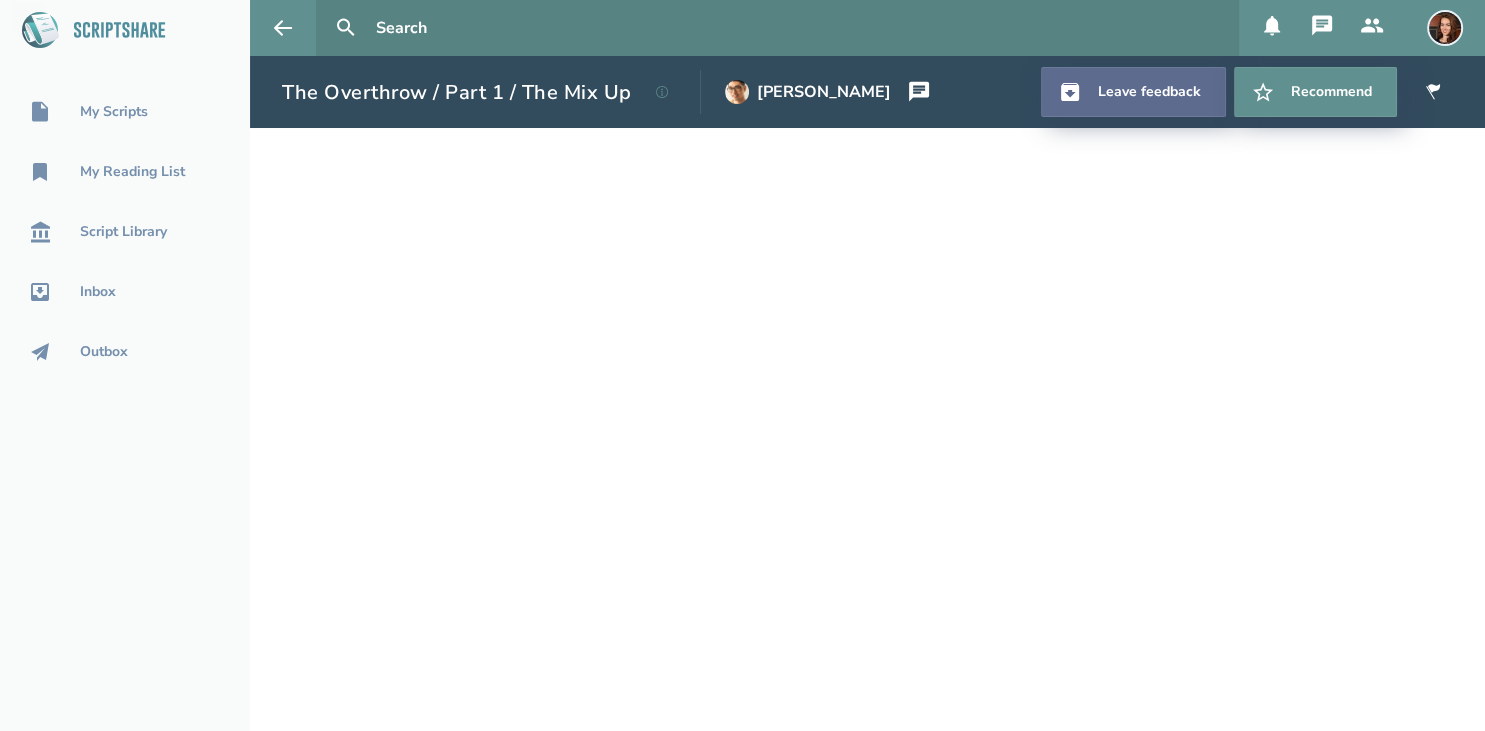 click on "Leave feedback" at bounding box center (1133, 92) 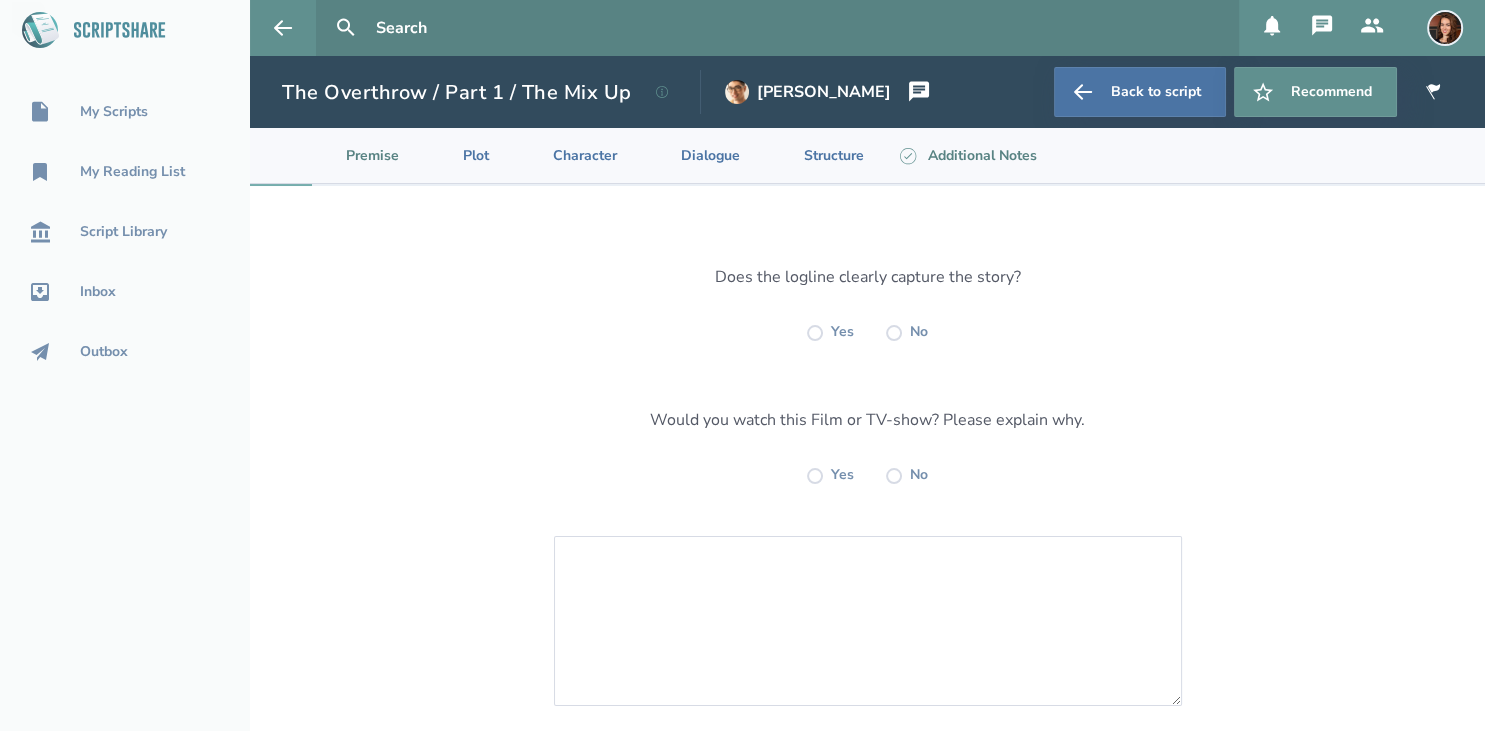 click on "Additional Notes" at bounding box center [966, 155] 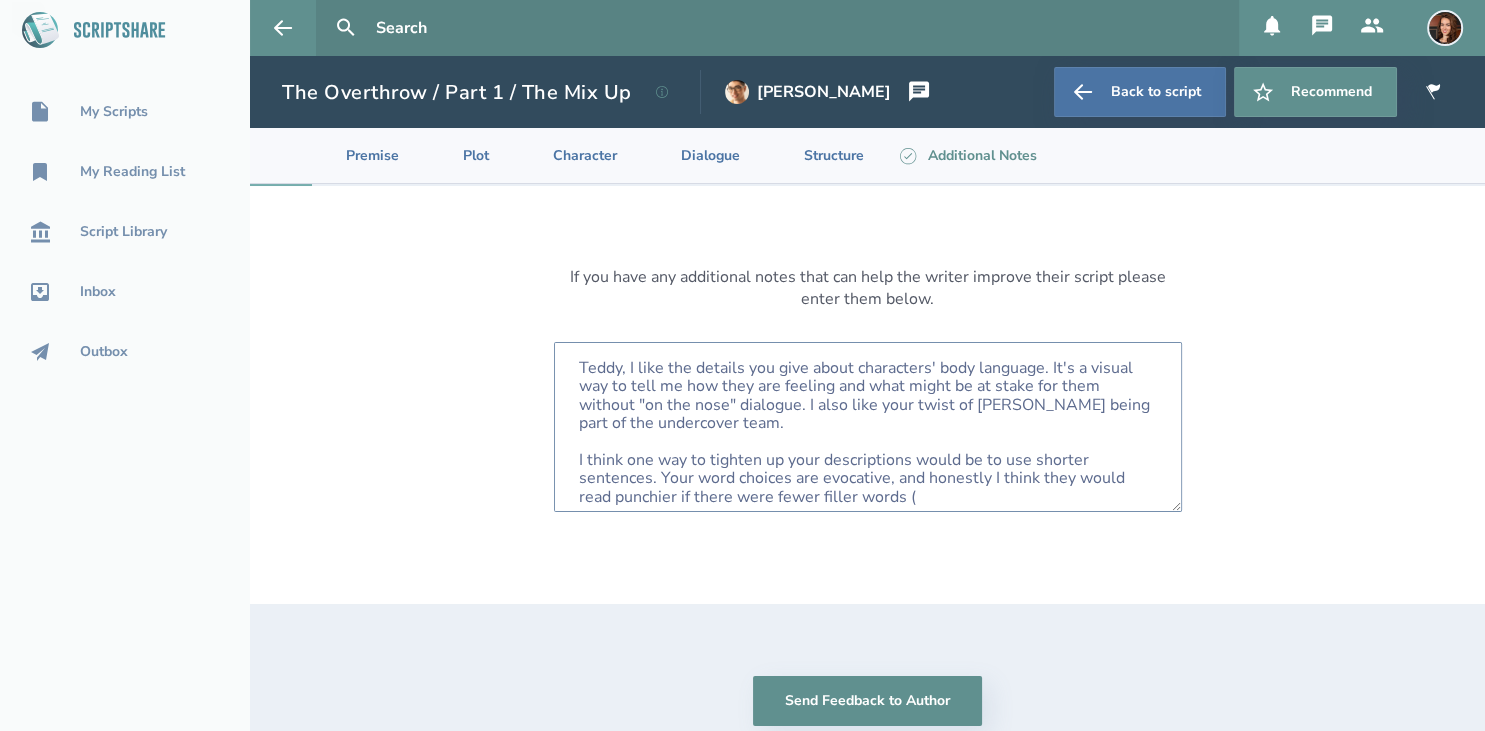 click on "Teddy, I like the details you give about characters' body language. It's a visual way to tell me how they are feeling and what might be at stake for them without "on the nose" dialogue. I also like your twist of Tony being part of the undercover team.
I think one way to tighten up your descriptions would be to use shorter sentences. Your word choices are evocative, and honestly I think they would read punchier if there were fewer filler words (" at bounding box center (868, 427) 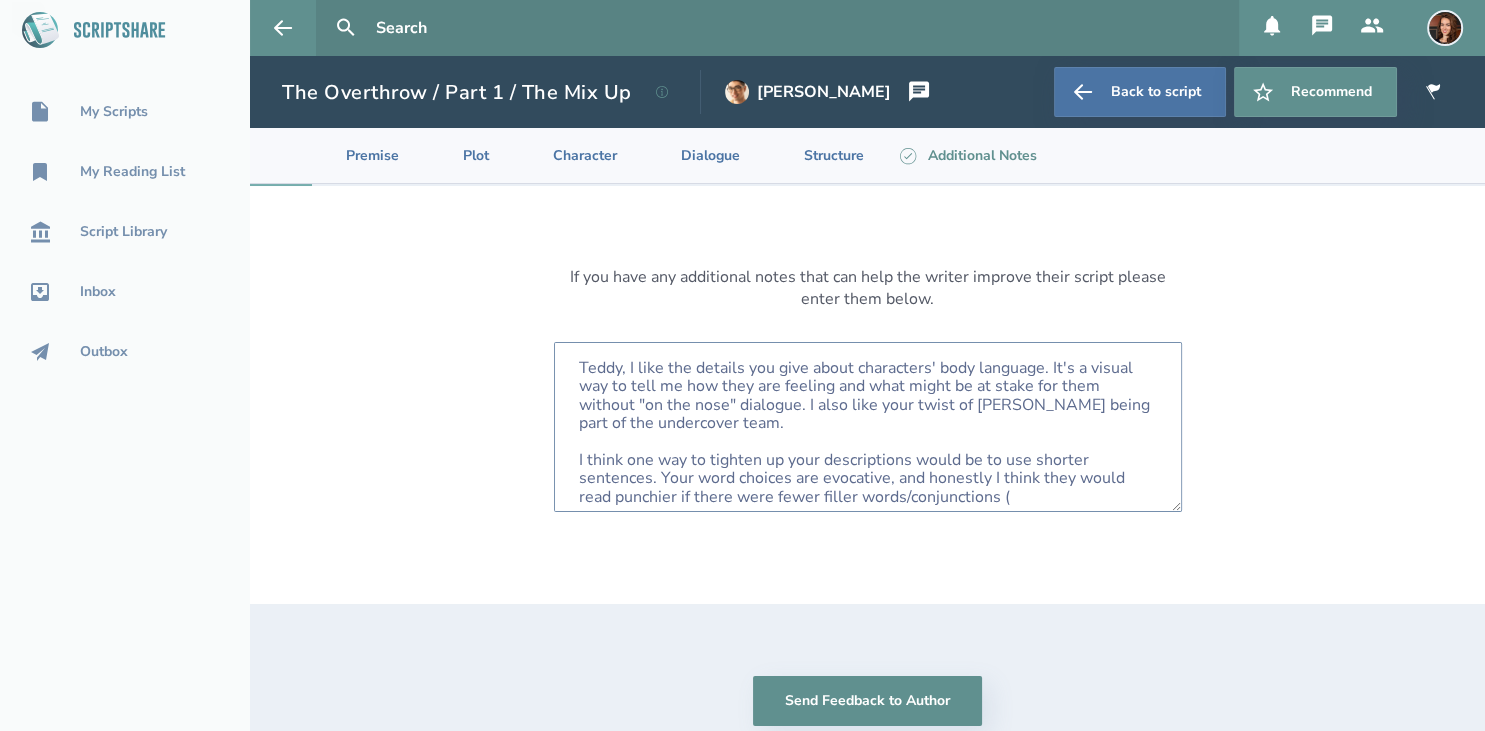 click on "Teddy, I like the details you give about characters' body language. It's a visual way to tell me how they are feeling and what might be at stake for them without "on the nose" dialogue. I also like your twist of Tony being part of the undercover team.
I think one way to tighten up your descriptions would be to use shorter sentences. Your word choices are evocative, and honestly I think they would read punchier if there were fewer filler words/conjunctions (" at bounding box center (868, 427) 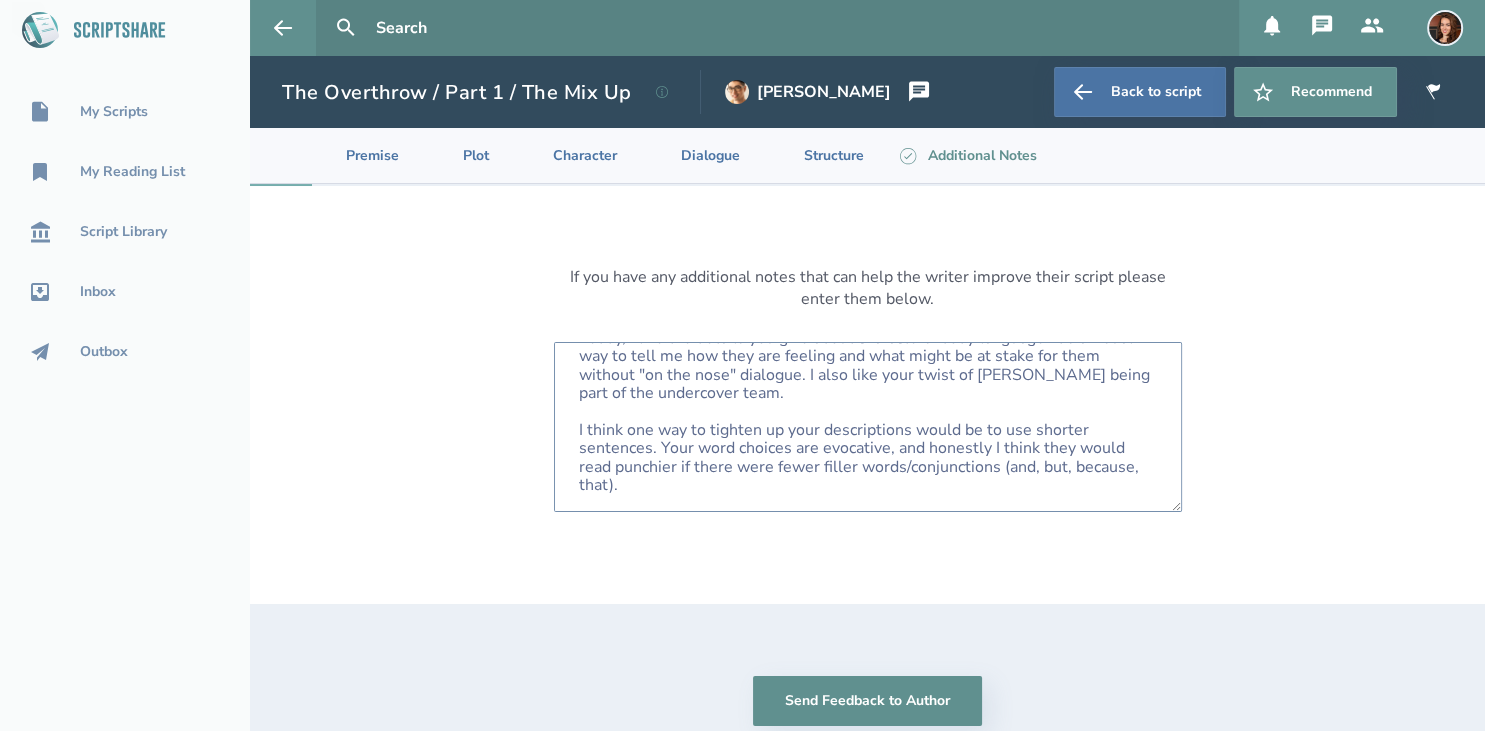 scroll, scrollTop: 48, scrollLeft: 0, axis: vertical 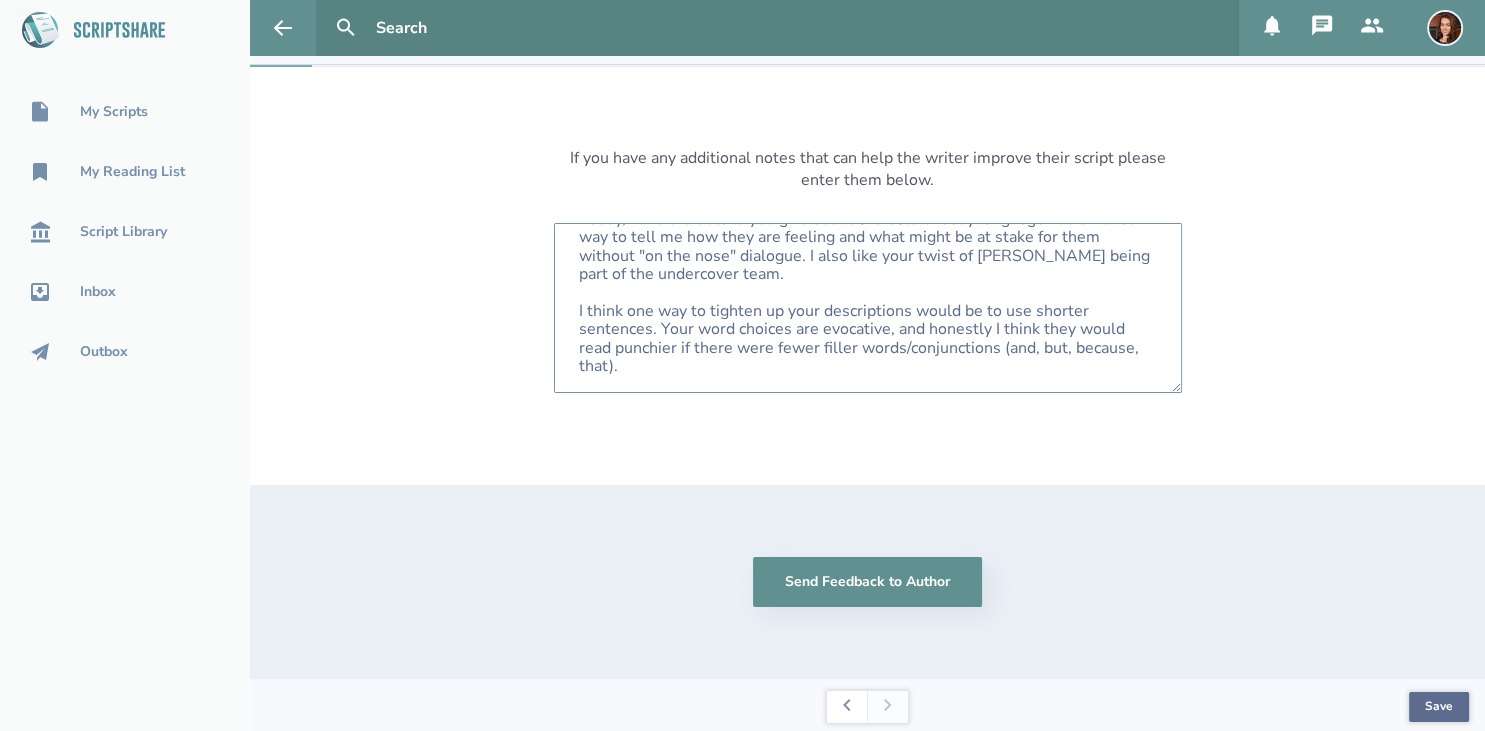 type on "Teddy, I like the details you give about characters' body language. It's a visual way to tell me how they are feeling and what might be at stake for them without "on the nose" dialogue. I also like your twist of Tony being part of the undercover team.
I think one way to tighten up your descriptions would be to use shorter sentences. Your word choices are evocative, and honestly I think they would read punchier if there were fewer filler words/conjunctions (and, but, because, that)." 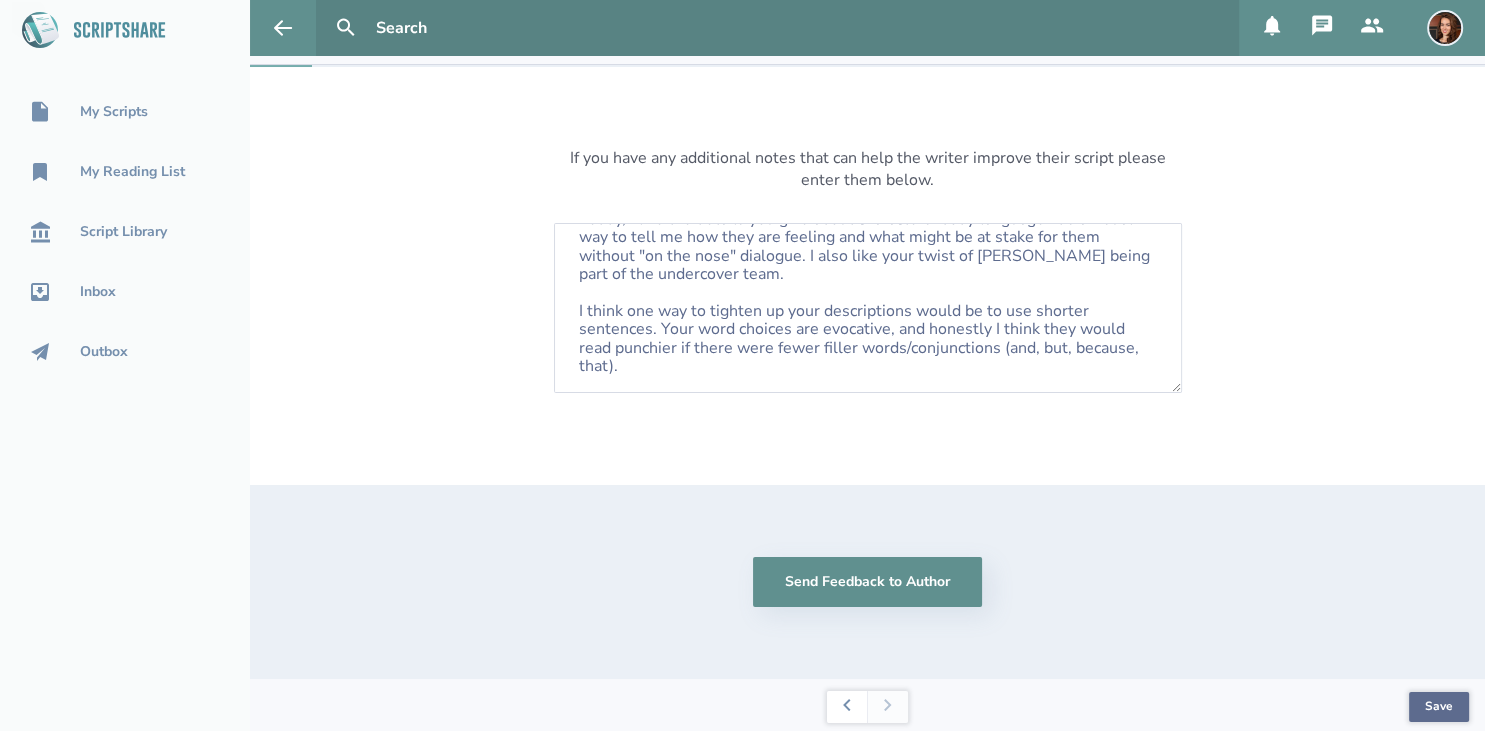 click on "Save" at bounding box center (1439, 707) 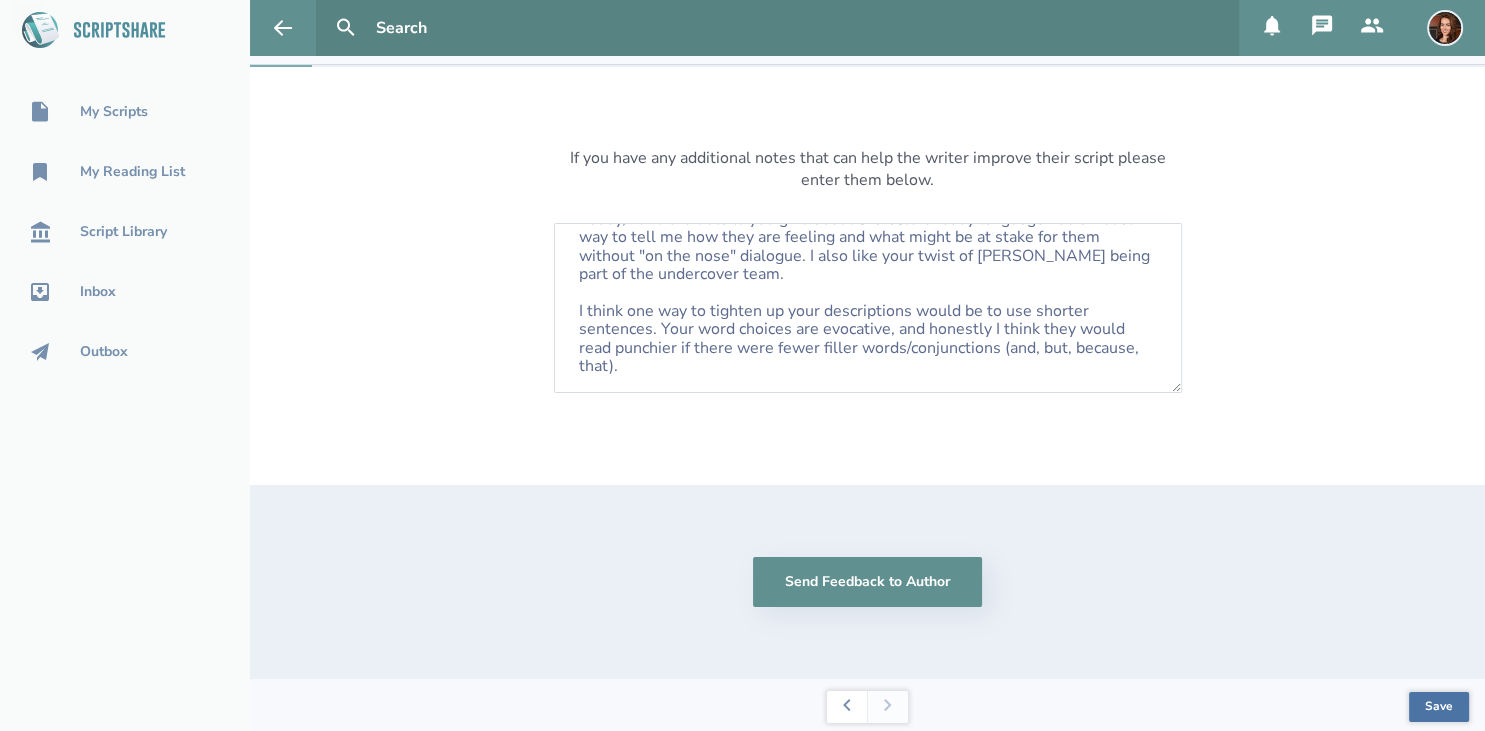 scroll, scrollTop: 0, scrollLeft: 0, axis: both 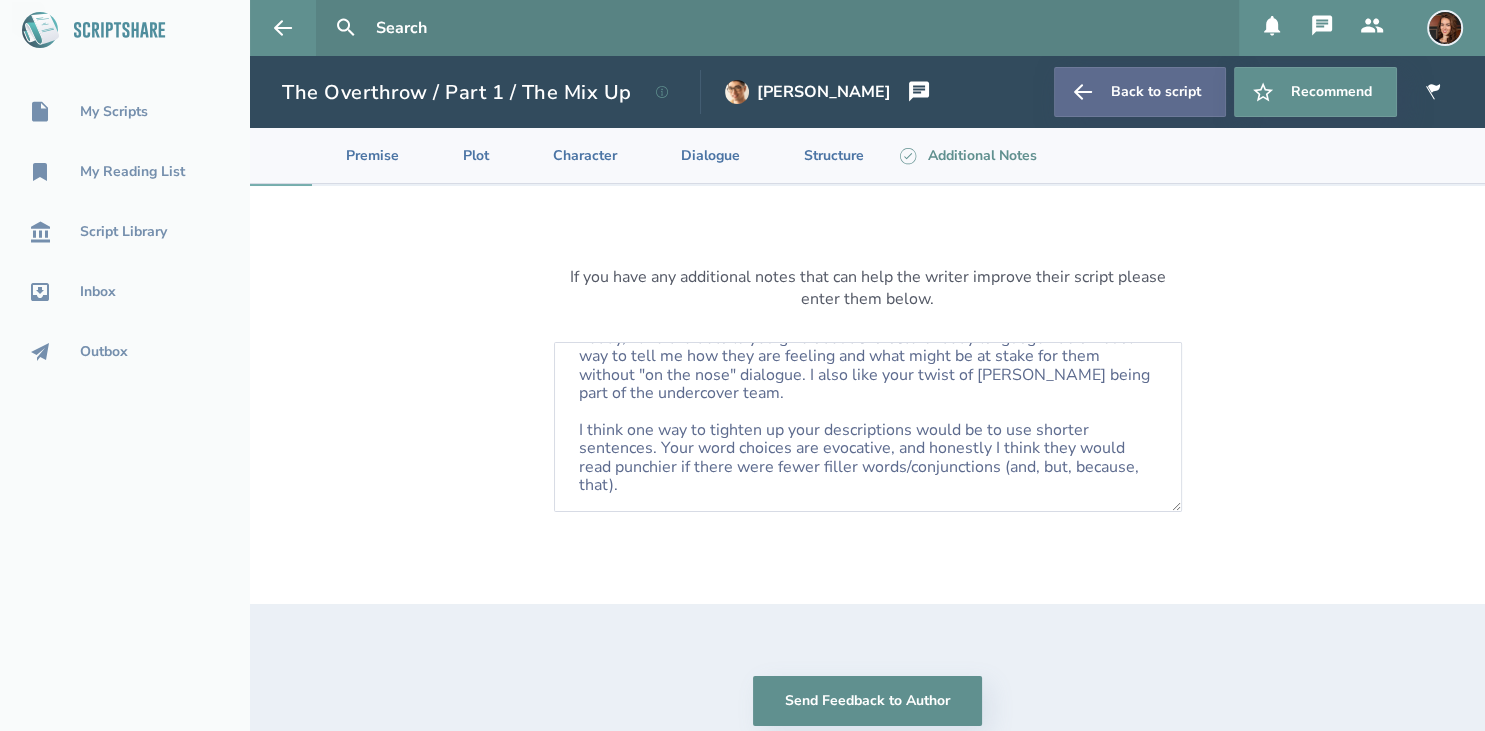 click on "Back to script" at bounding box center (1140, 92) 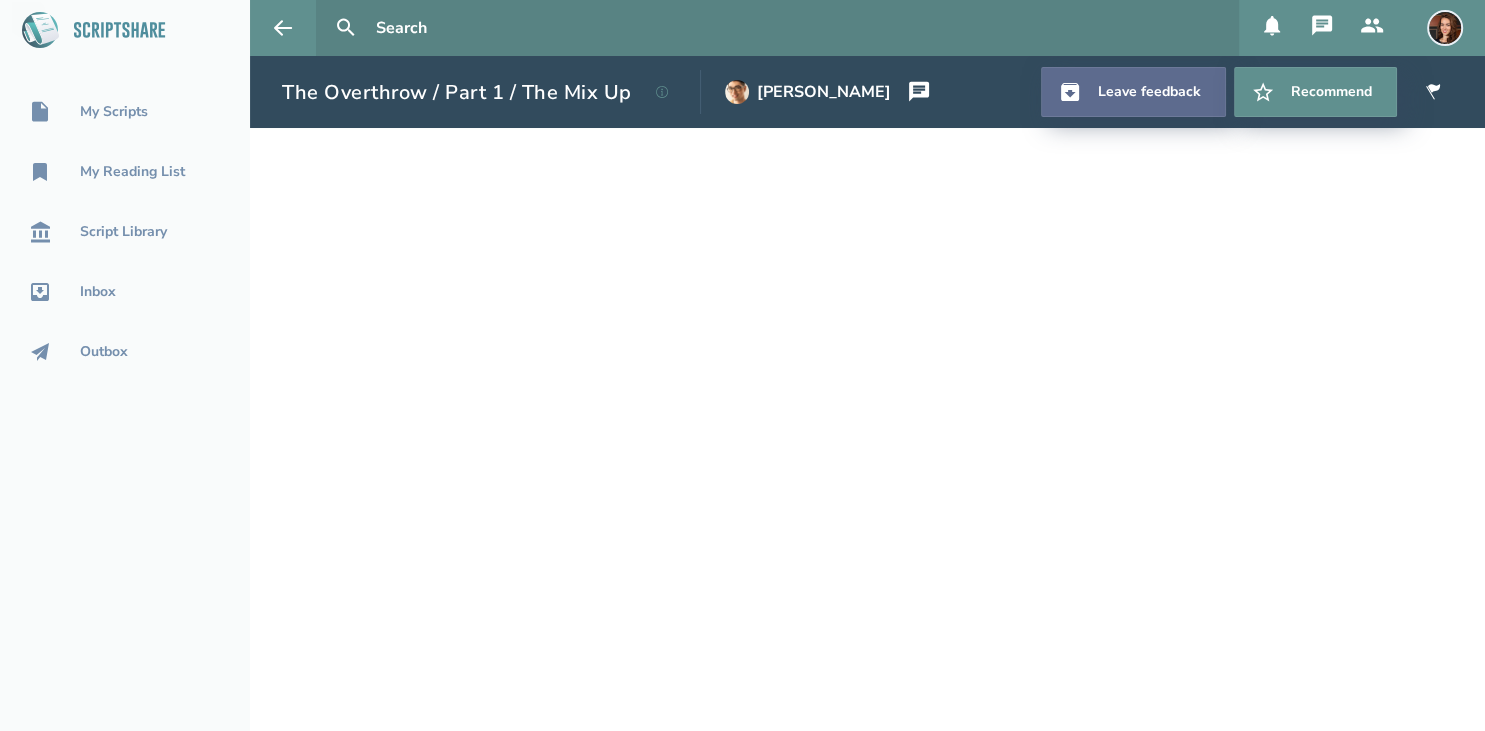 click on "Leave feedback" at bounding box center (1133, 92) 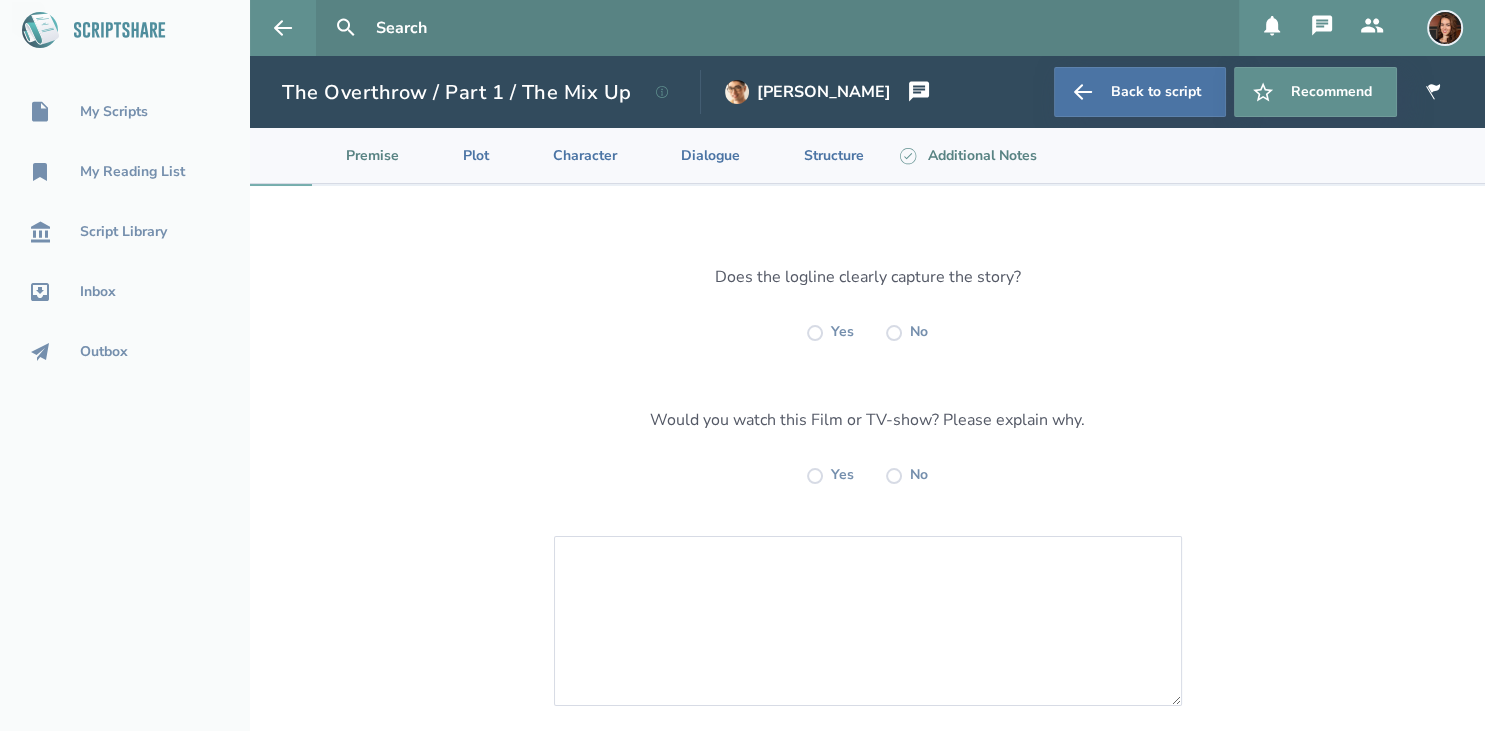 click on "Additional Notes" at bounding box center (966, 155) 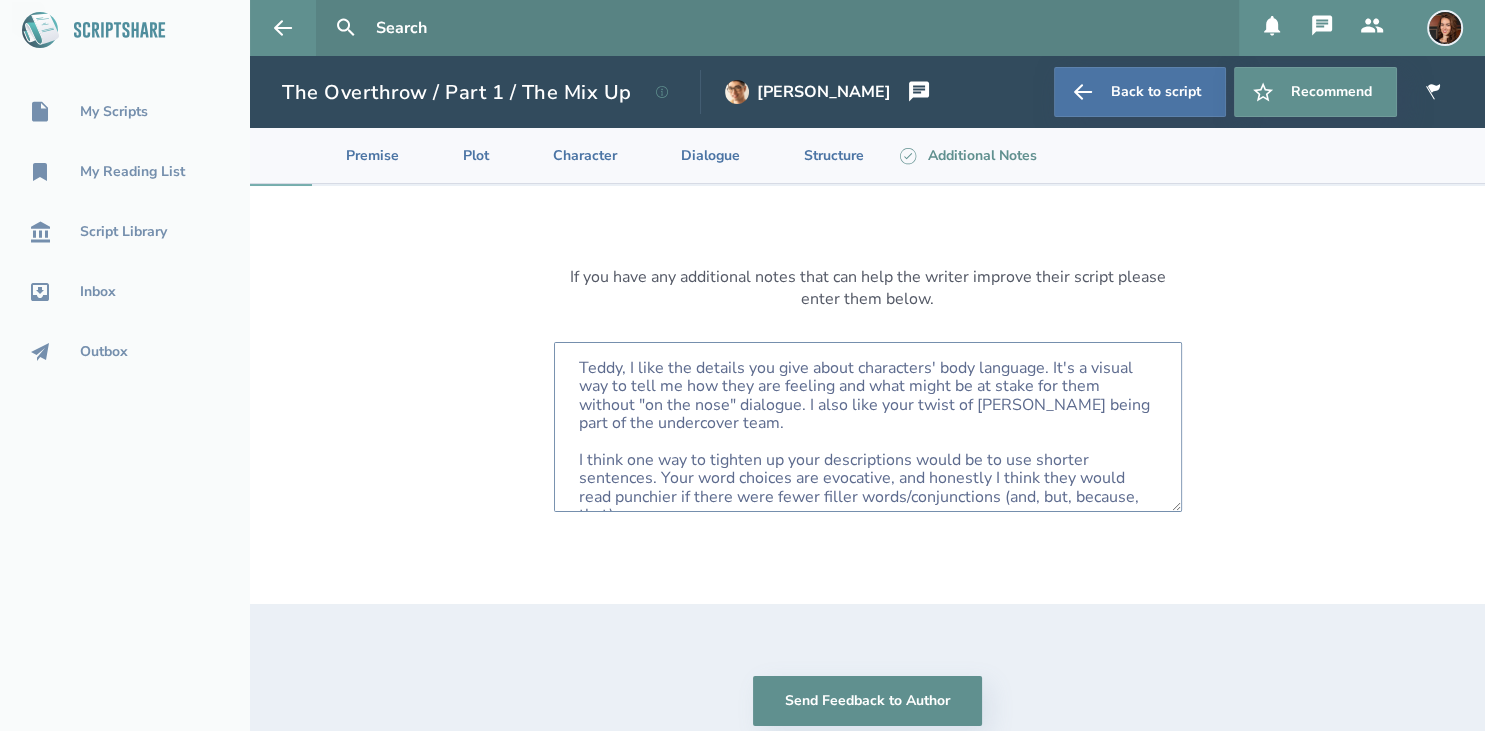 click on "Teddy, I like the details you give about characters' body language. It's a visual way to tell me how they are feeling and what might be at stake for them without "on the nose" dialogue. I also like your twist of Tony being part of the undercover team.
I think one way to tighten up your descriptions would be to use shorter sentences. Your word choices are evocative, and honestly I think they would read punchier if there were fewer filler words/conjunctions (and, but, because, that)." at bounding box center [868, 427] 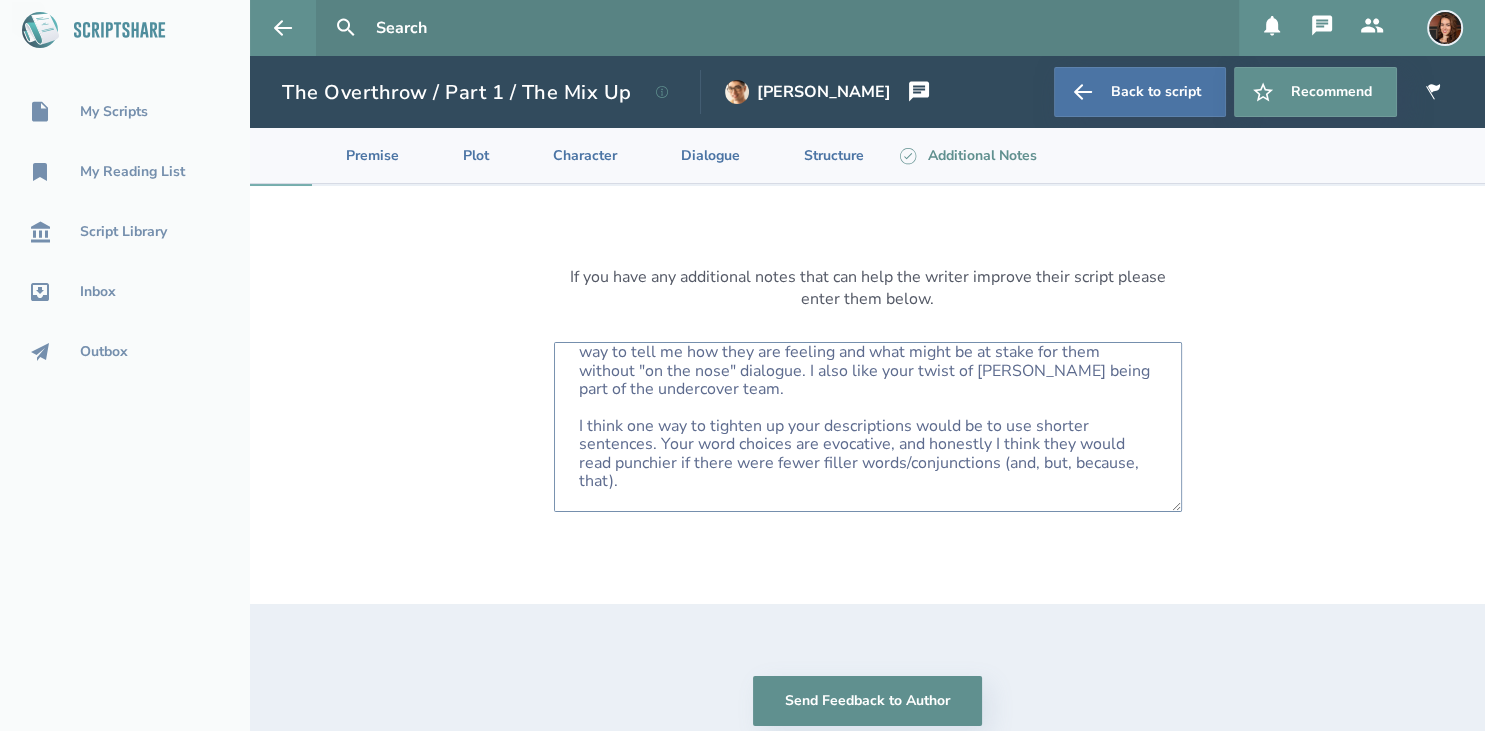 scroll, scrollTop: 0, scrollLeft: 0, axis: both 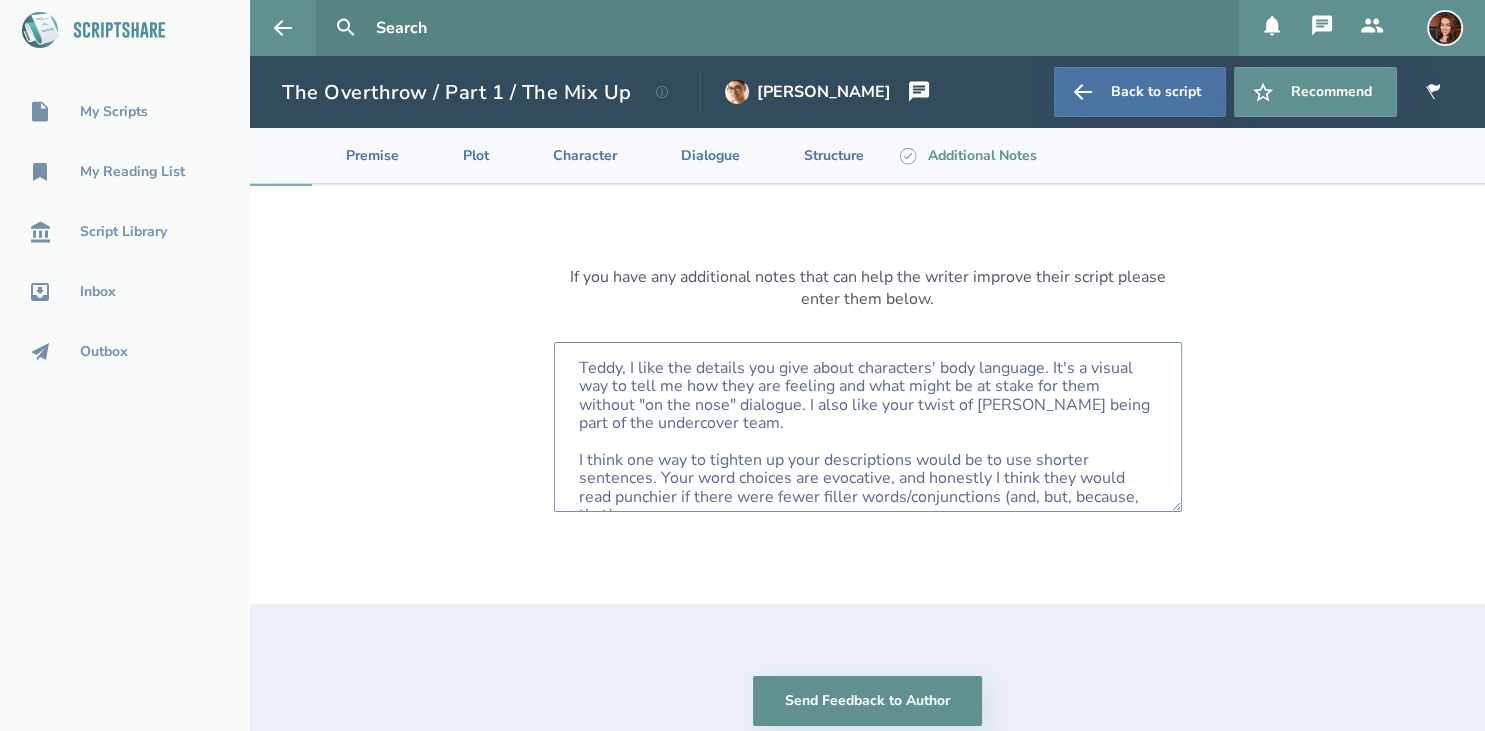 click on "Teddy, I like the details you give about characters' body language. It's a visual way to tell me how they are feeling and what might be at stake for them without "on the nose" dialogue. I also like your twist of Tony being part of the undercover team.
I think one way to tighten up your descriptions would be to use shorter sentences. Your word choices are evocative, and honestly I think they would read punchier if there were fewer filler words/conjunctions (and, but, because, that).
I left a couple of format notes too. Hopefully this is helpful!" at bounding box center (868, 427) 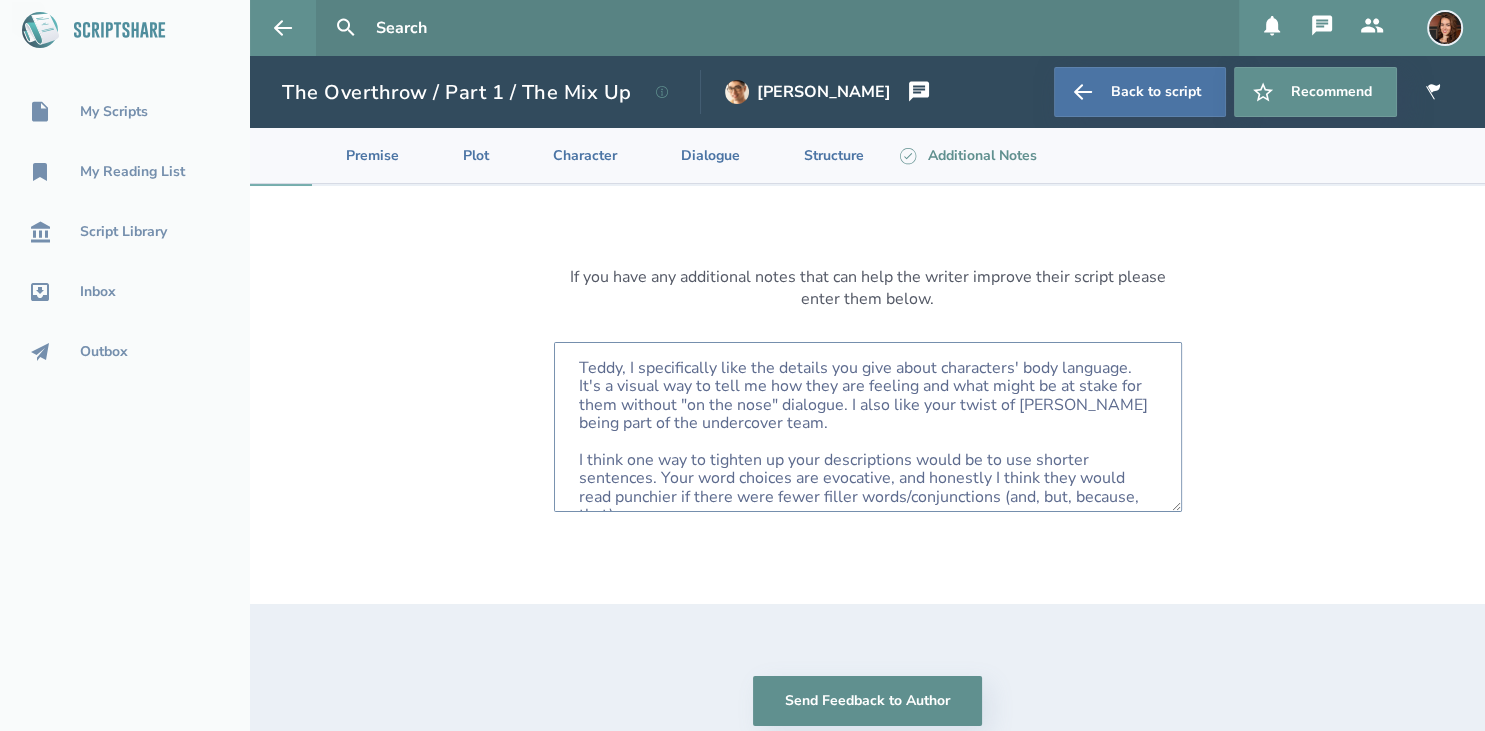 scroll, scrollTop: 85, scrollLeft: 0, axis: vertical 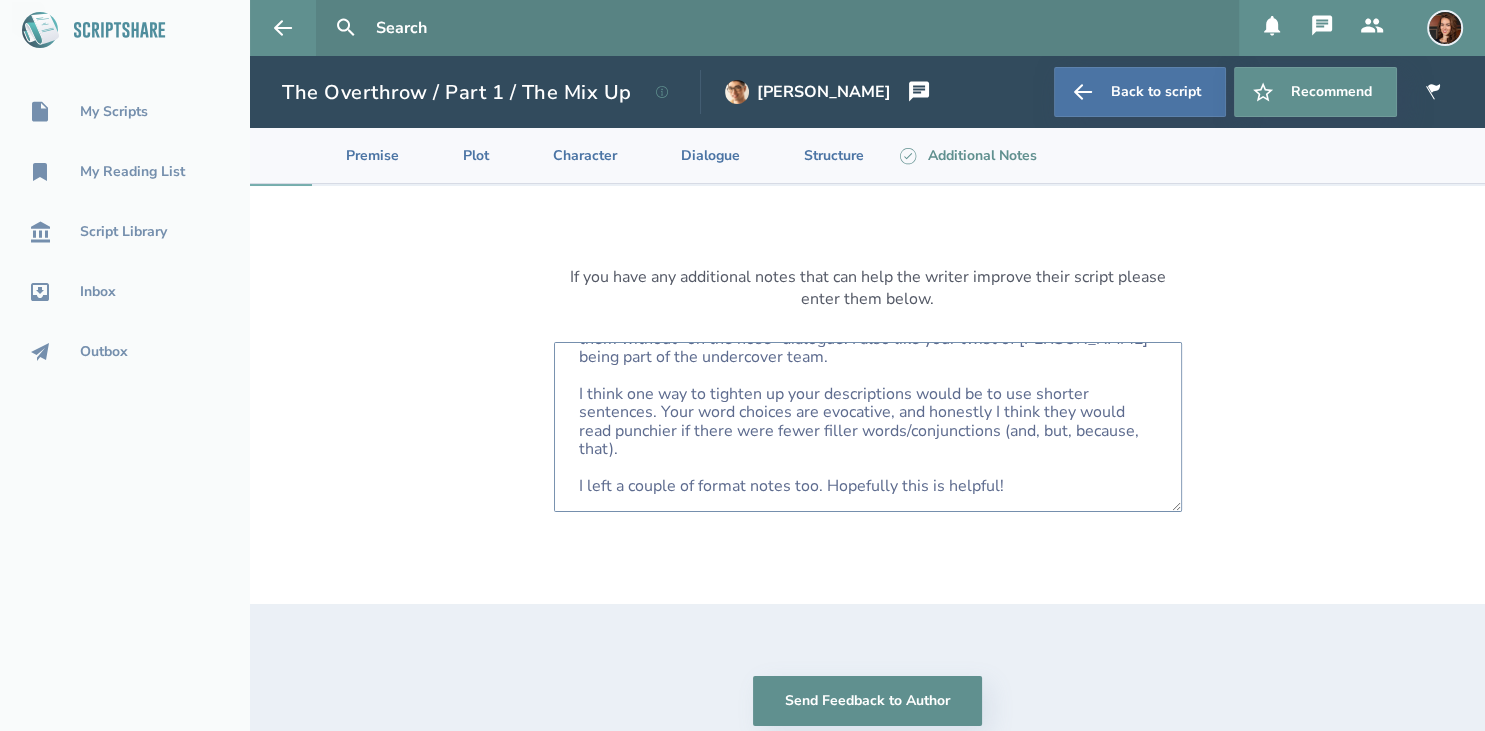 drag, startPoint x: 638, startPoint y: 410, endPoint x: 1123, endPoint y: 385, distance: 485.6439 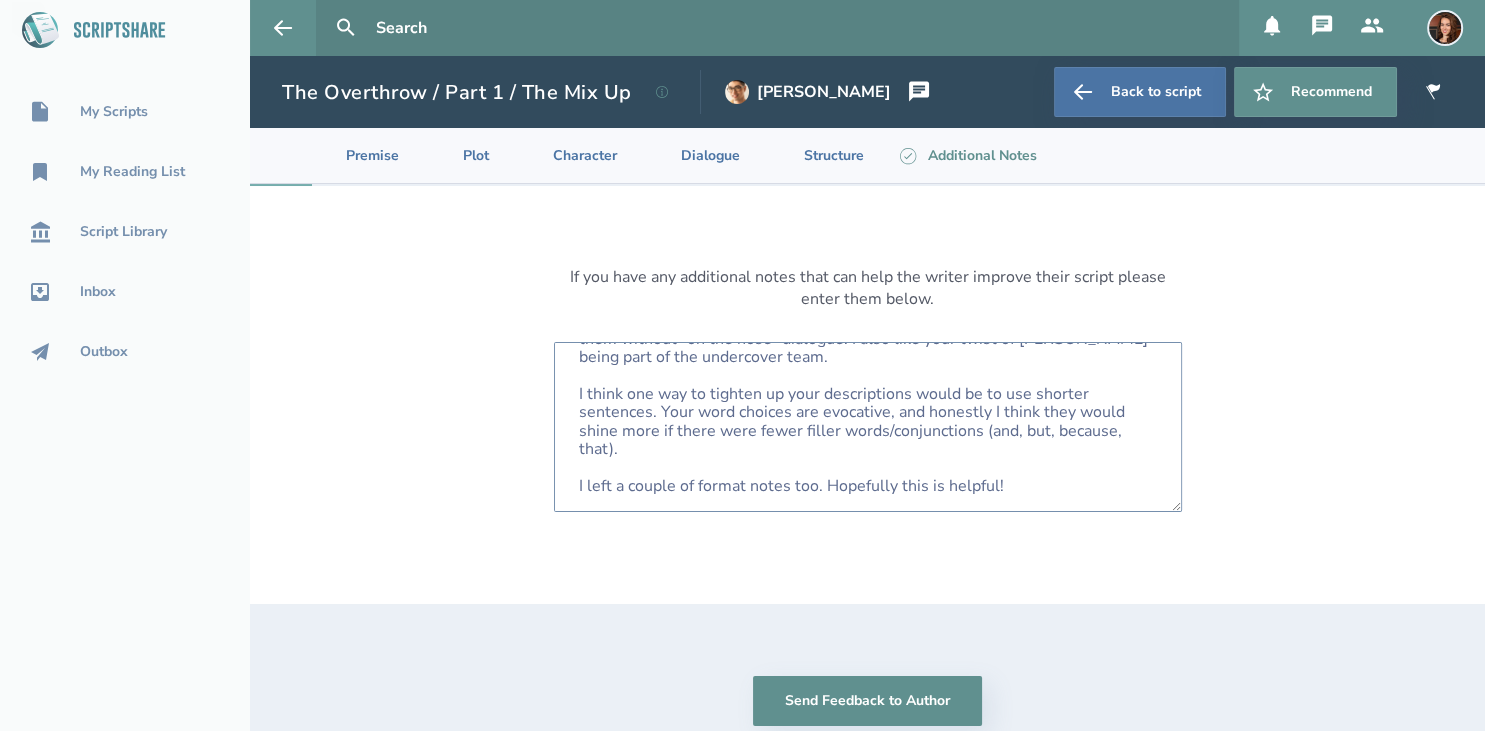 click on "Teddy, I specifically like the details you give about characters' body language. It's a visual way to tell me how they are feeling and what might be at stake for them without "on the nose" dialogue. I also like your twist of Tony being part of the undercover team.
I think one way to tighten up your descriptions would be to use shorter sentences. Your word choices are evocative, and honestly I think they would shine more if there were fewer filler words/conjunctions (and, but, because, that).
I left a couple of format notes too. Hopefully this is helpful!" at bounding box center [868, 427] 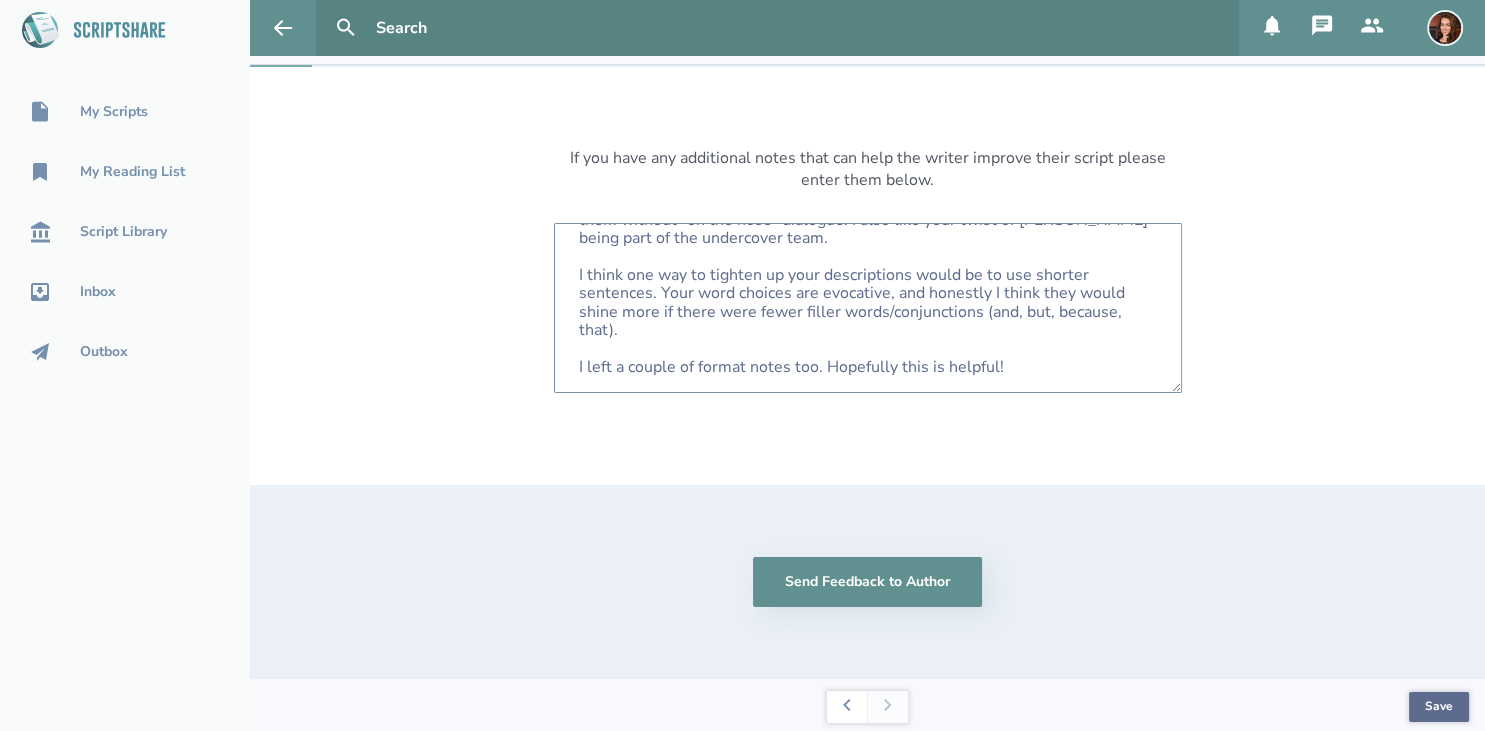 type on "Teddy, I specifically like the details you give about characters' body language. It's a visual way to tell me how they are feeling and what might be at stake for them without "on the nose" dialogue. I also like your twist of Tony being part of the undercover team.
I think one way to tighten up your descriptions would be to use shorter sentences. Your word choices are evocative, and honestly I think they would shine more if there were fewer filler words/conjunctions (and, but, because, that).
I left a couple of format notes too. Hopefully this is helpful!" 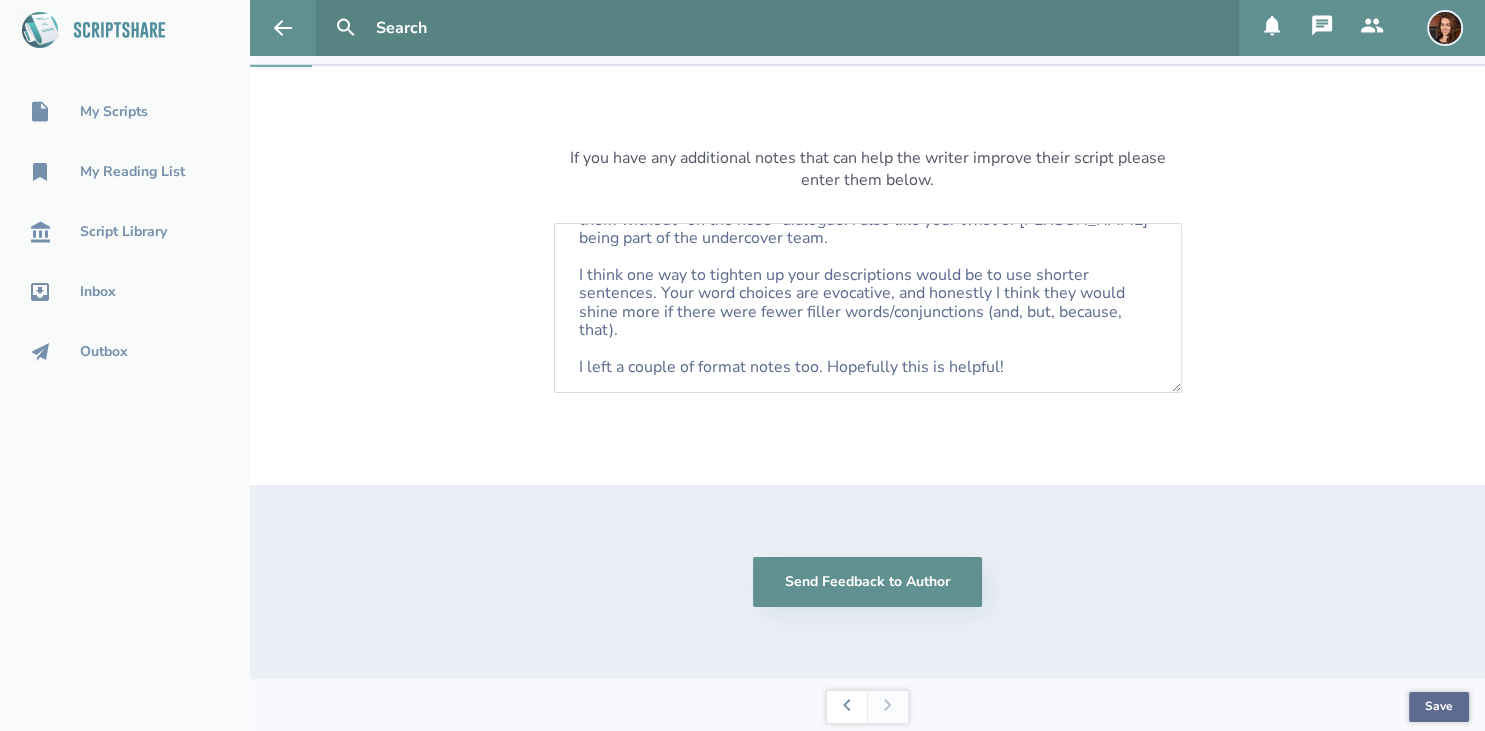 click on "Save" at bounding box center (1439, 707) 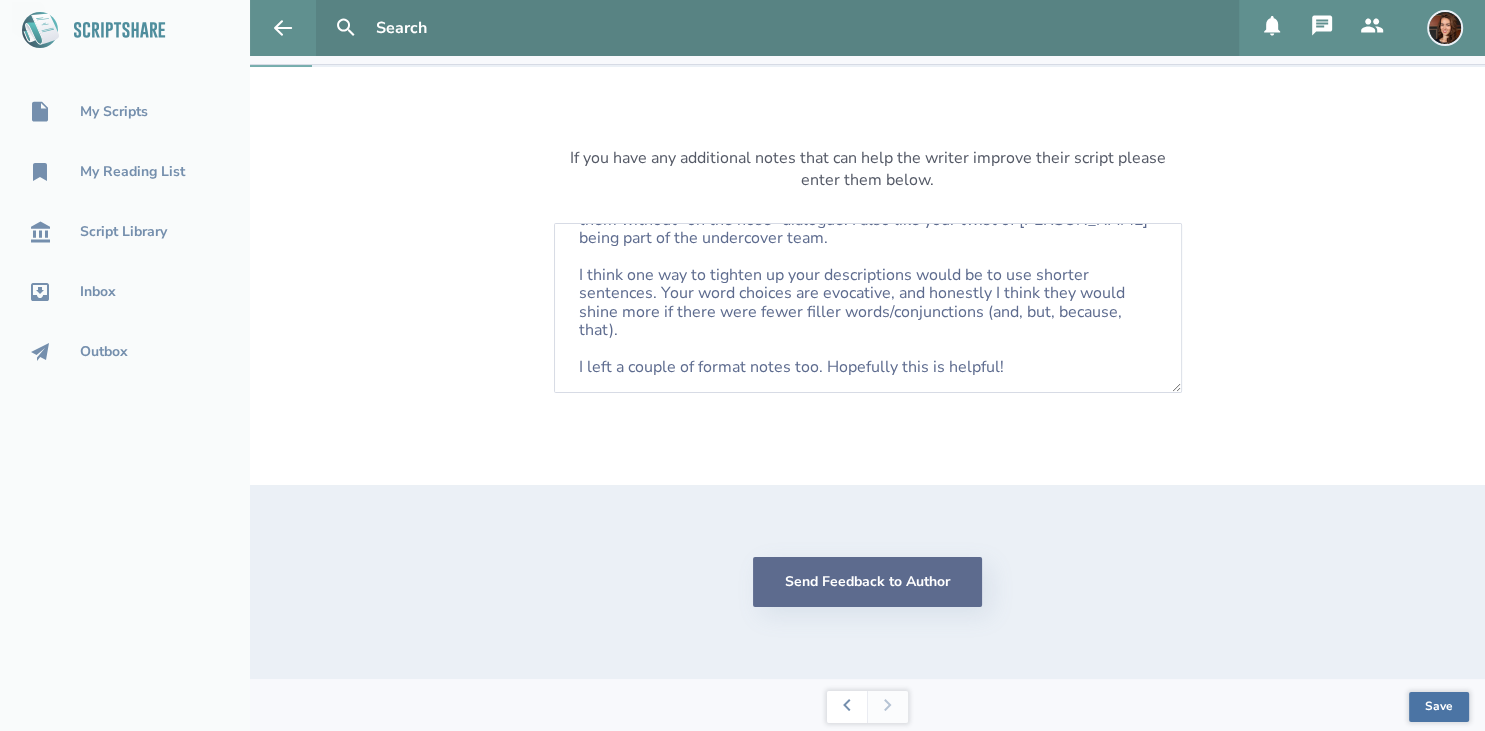 click on "Send Feedback to Author" at bounding box center (867, 582) 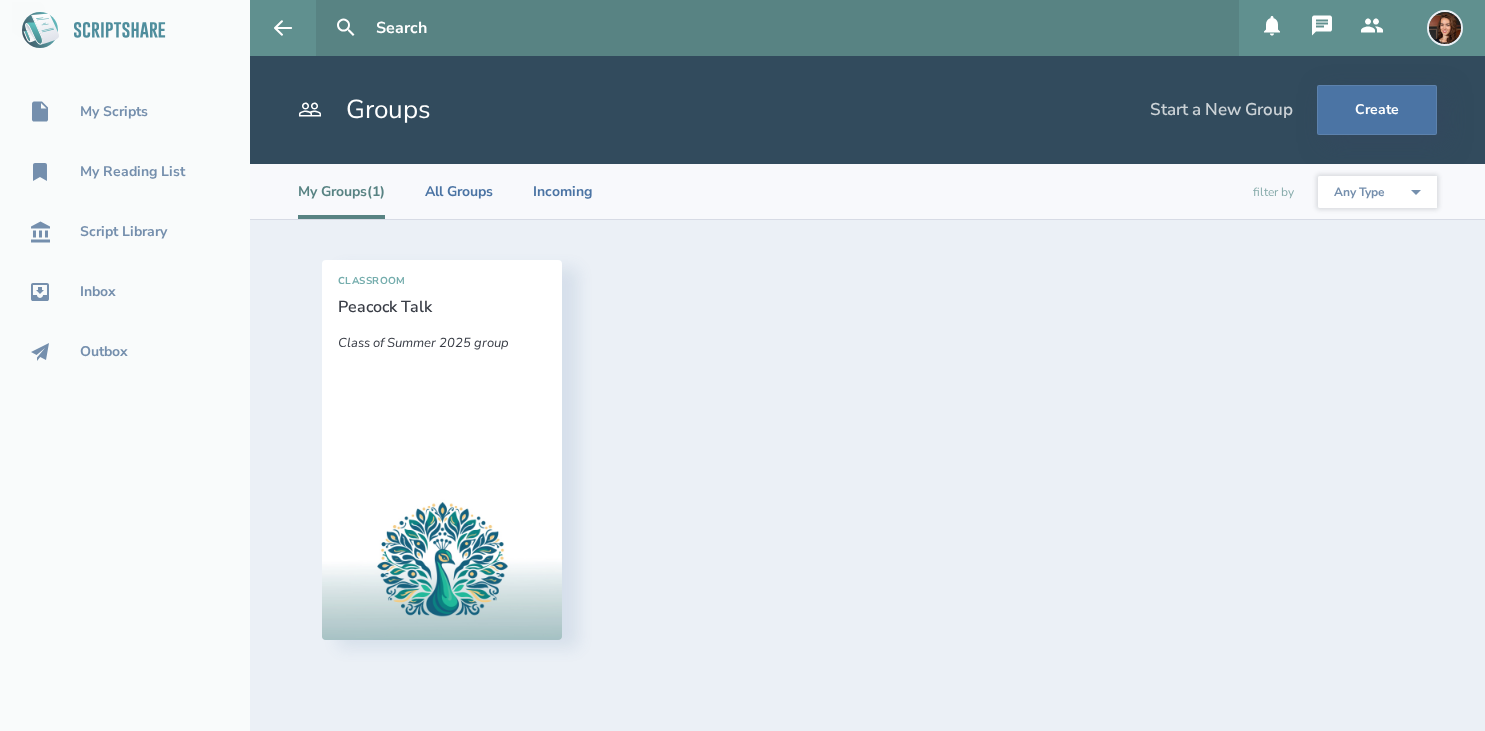scroll, scrollTop: 0, scrollLeft: 0, axis: both 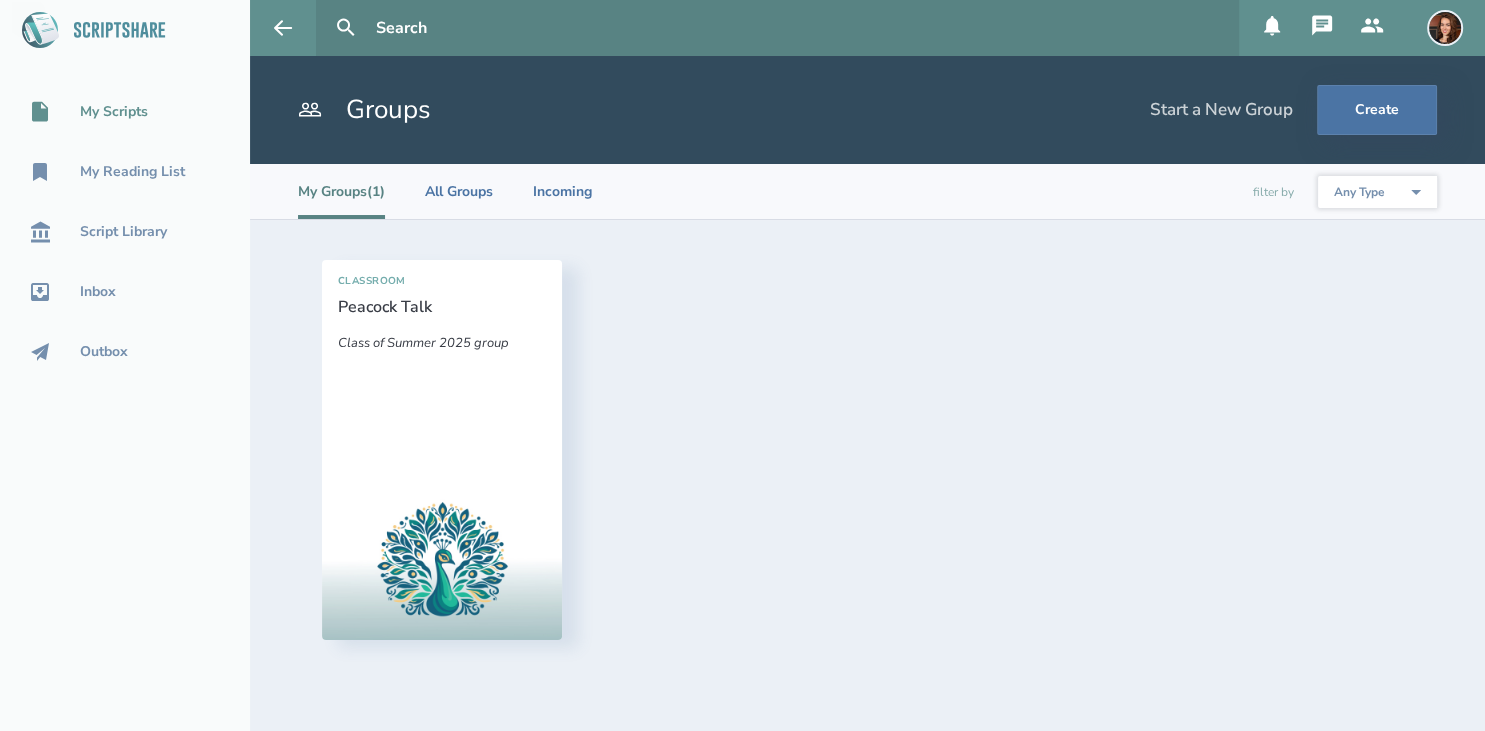 click on "My Scripts" at bounding box center [125, 112] 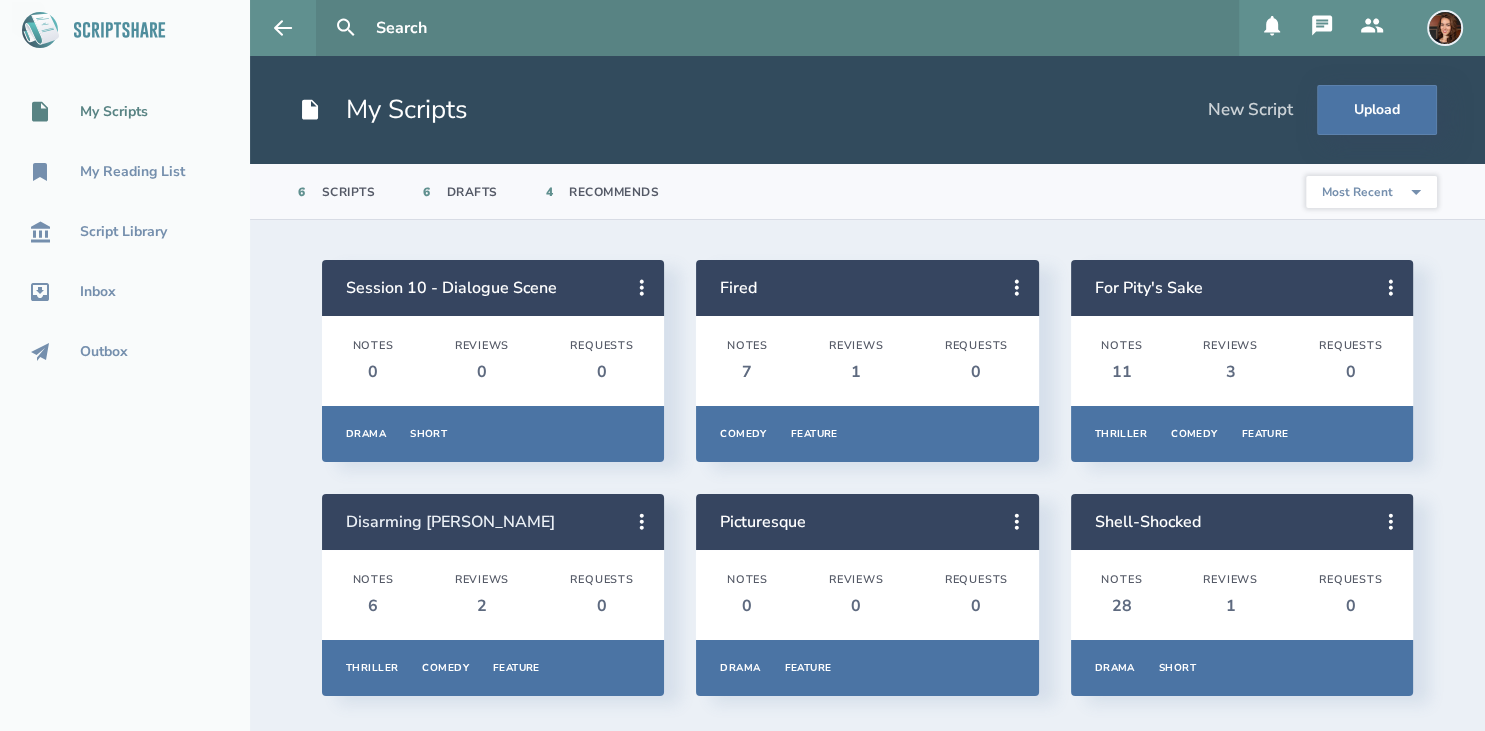click on "Disarming [PERSON_NAME]" at bounding box center (450, 522) 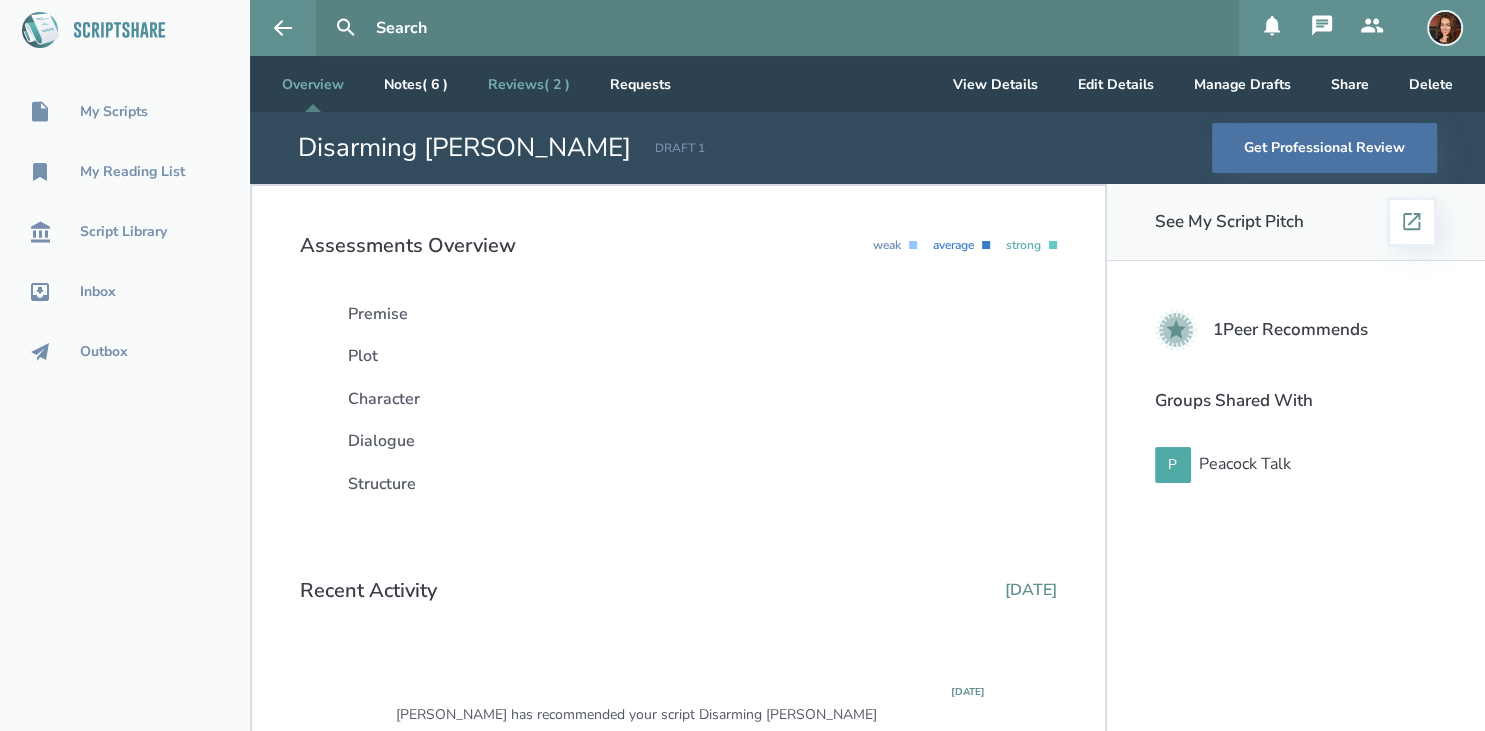 click on "Reviews  ( 2 )" at bounding box center [529, 84] 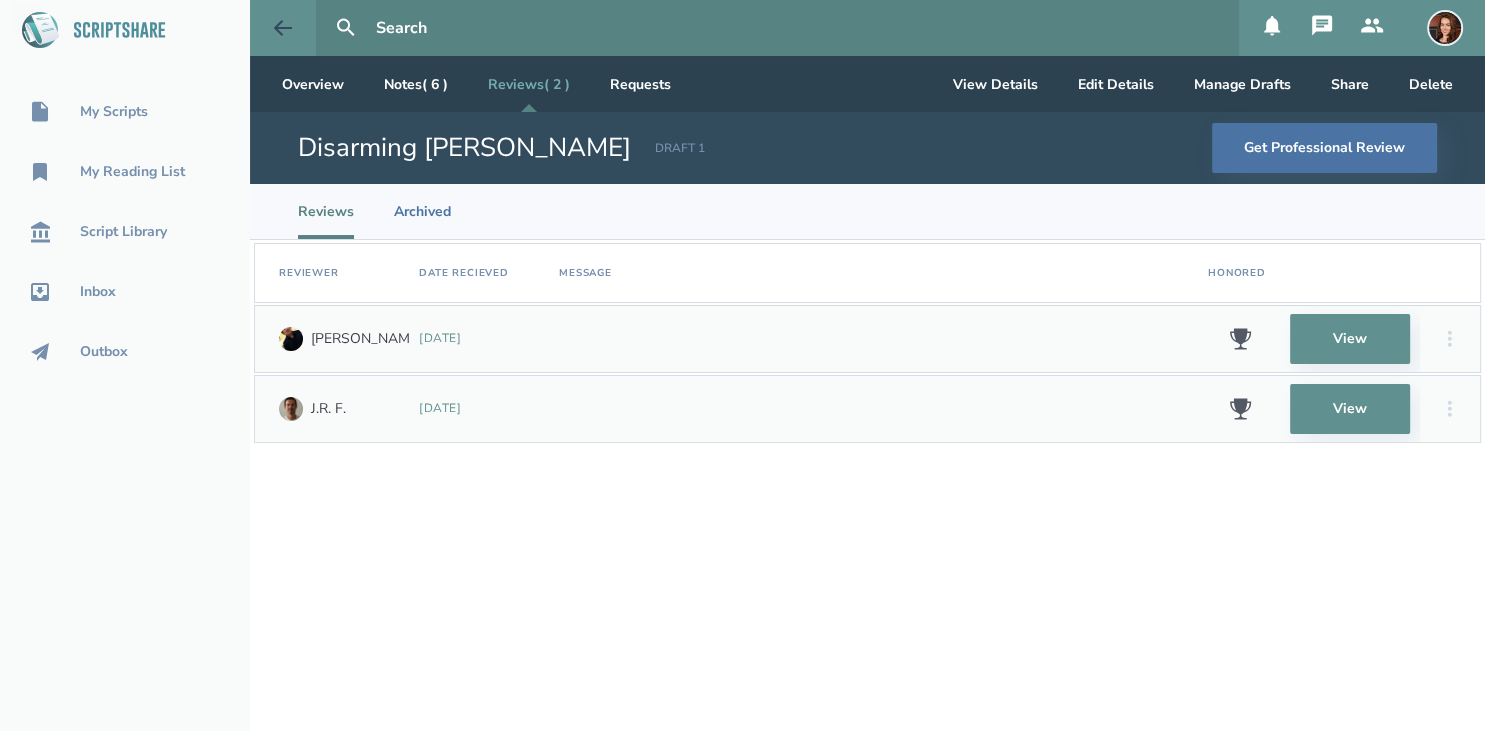 click 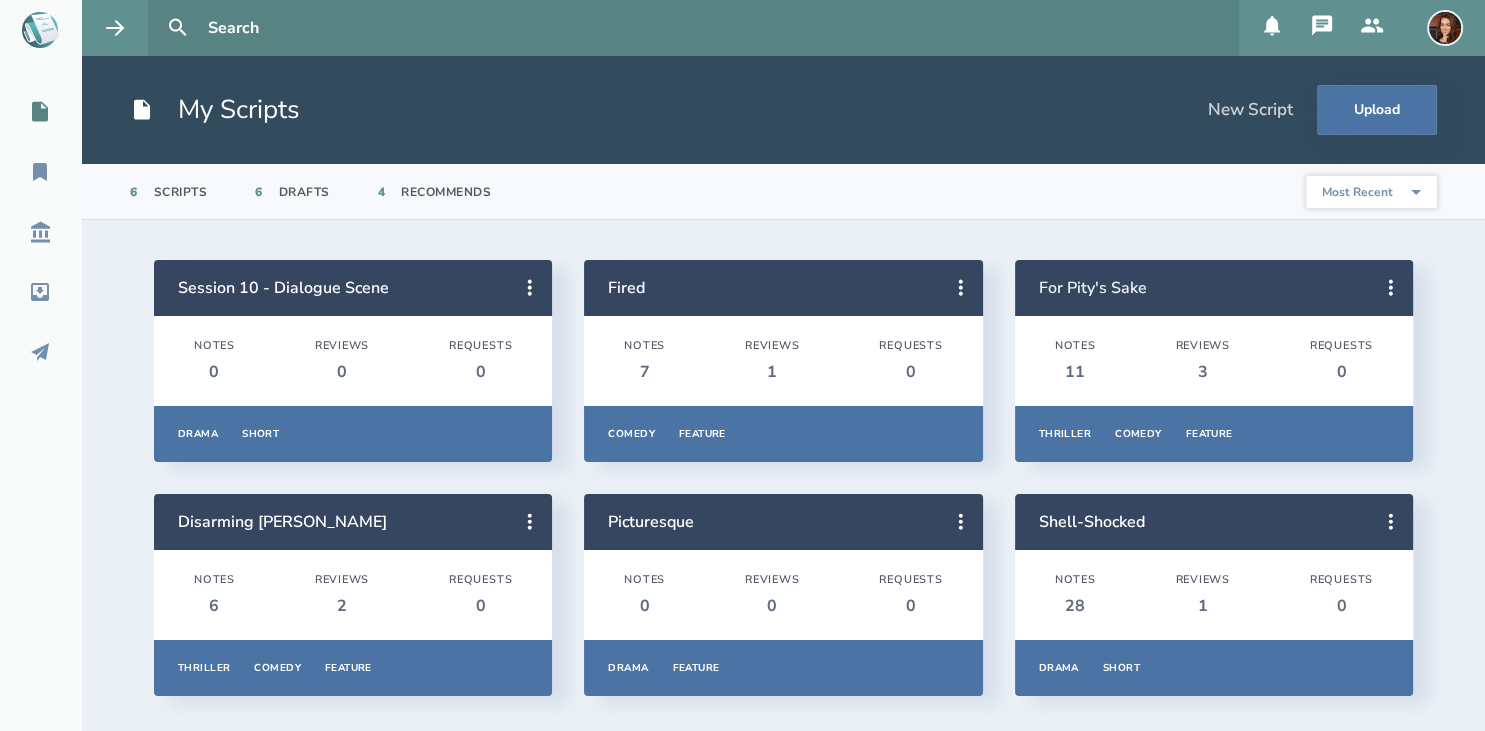 click on "For Pity's Sake" at bounding box center [1093, 288] 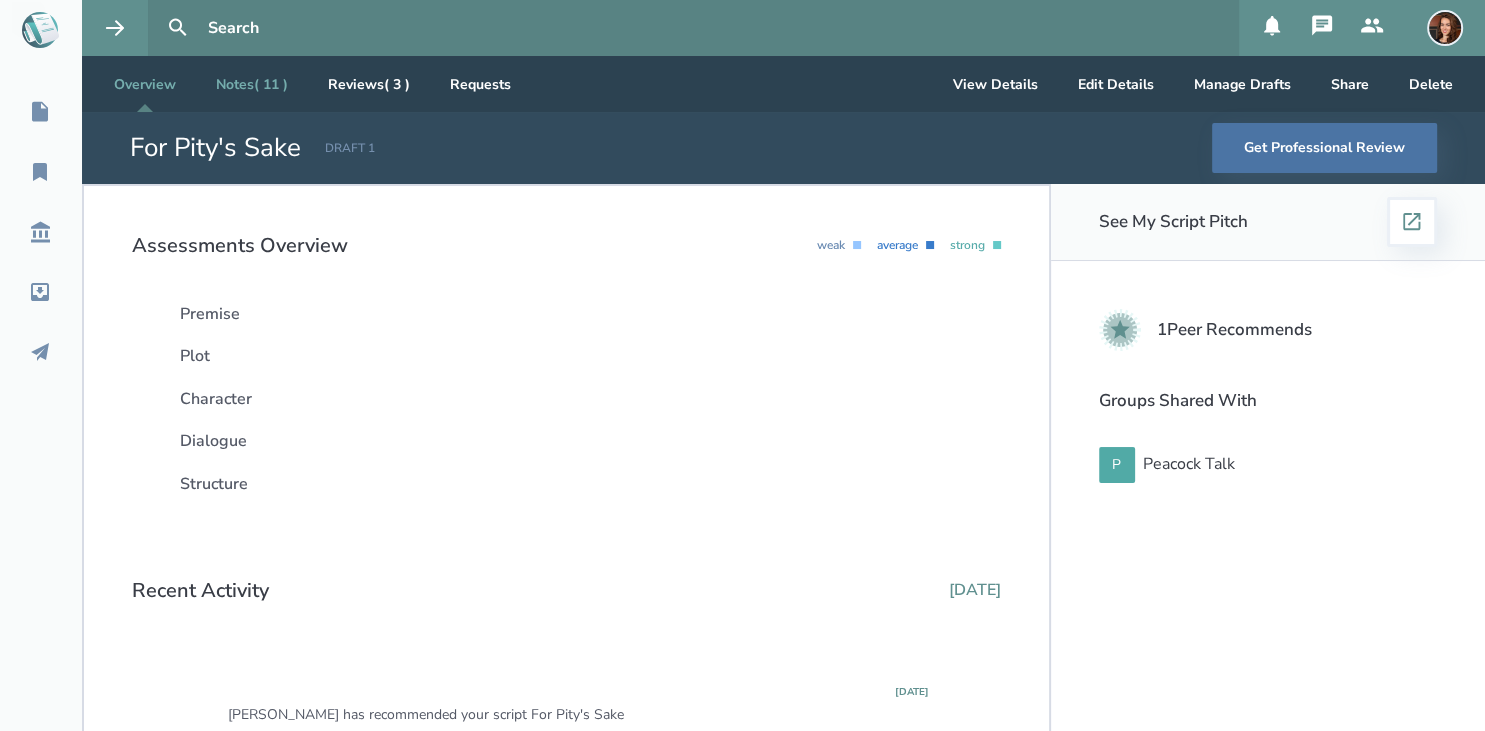 click on "Notes  ( 11 )" at bounding box center (252, 84) 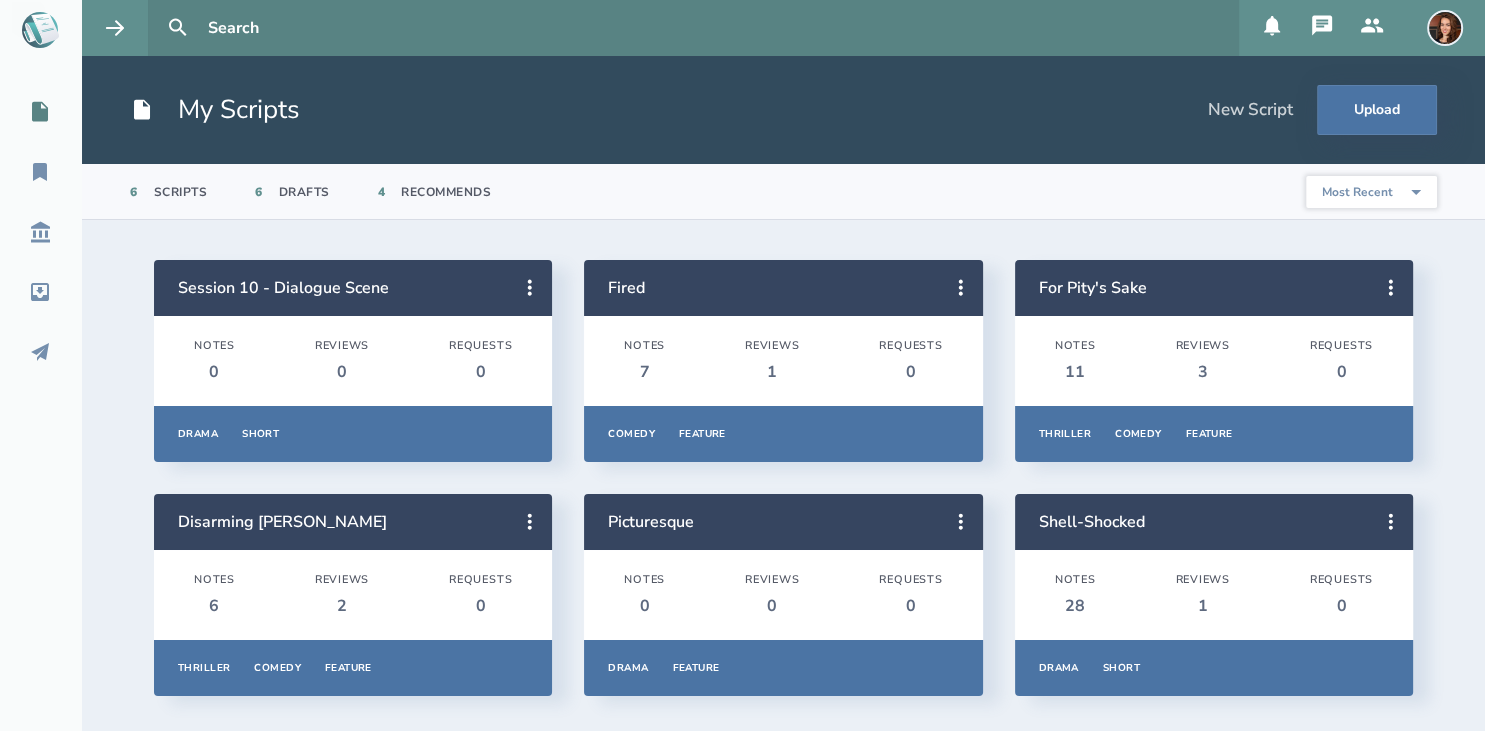 scroll, scrollTop: 5, scrollLeft: 0, axis: vertical 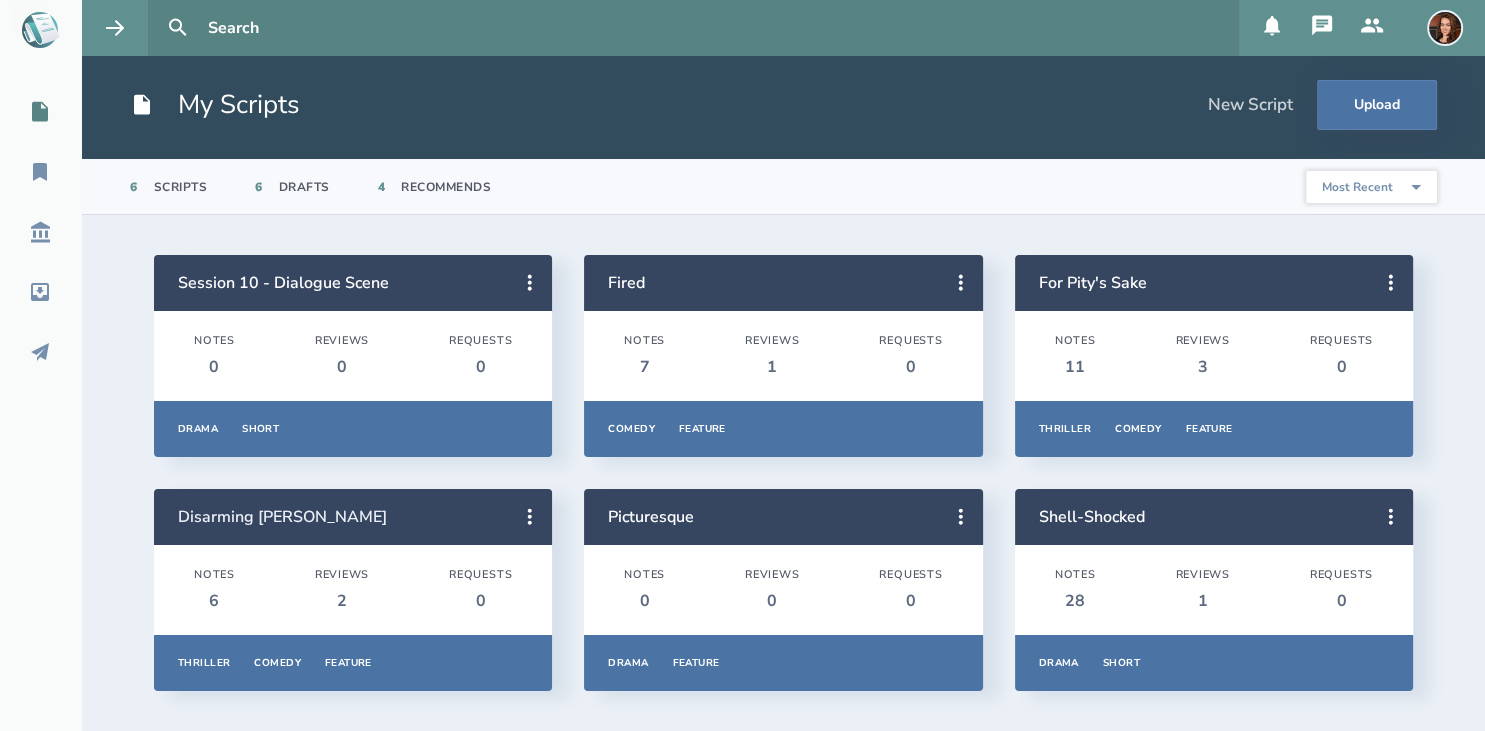 click on "Disarming [PERSON_NAME]" at bounding box center [282, 517] 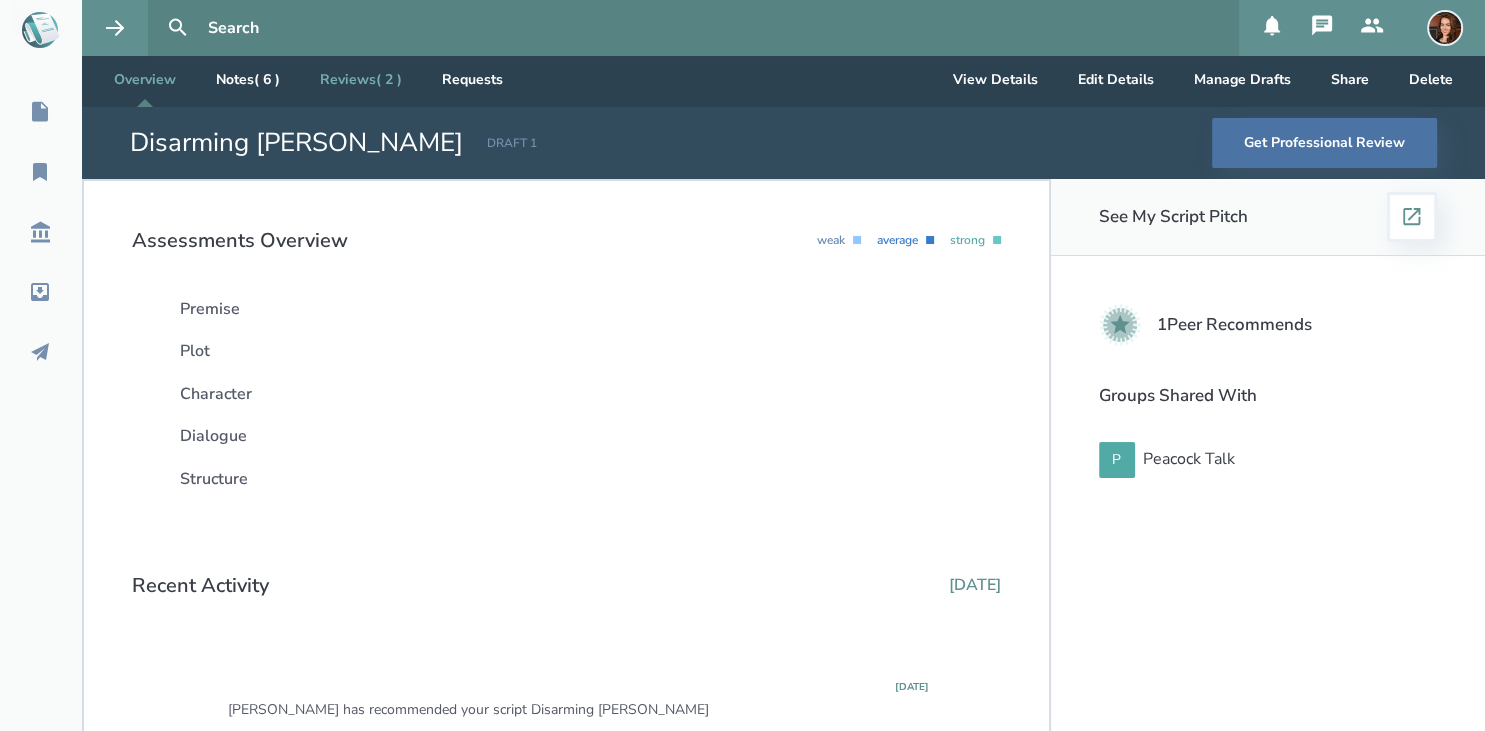 click on "Reviews  ( 2 )" at bounding box center [361, 79] 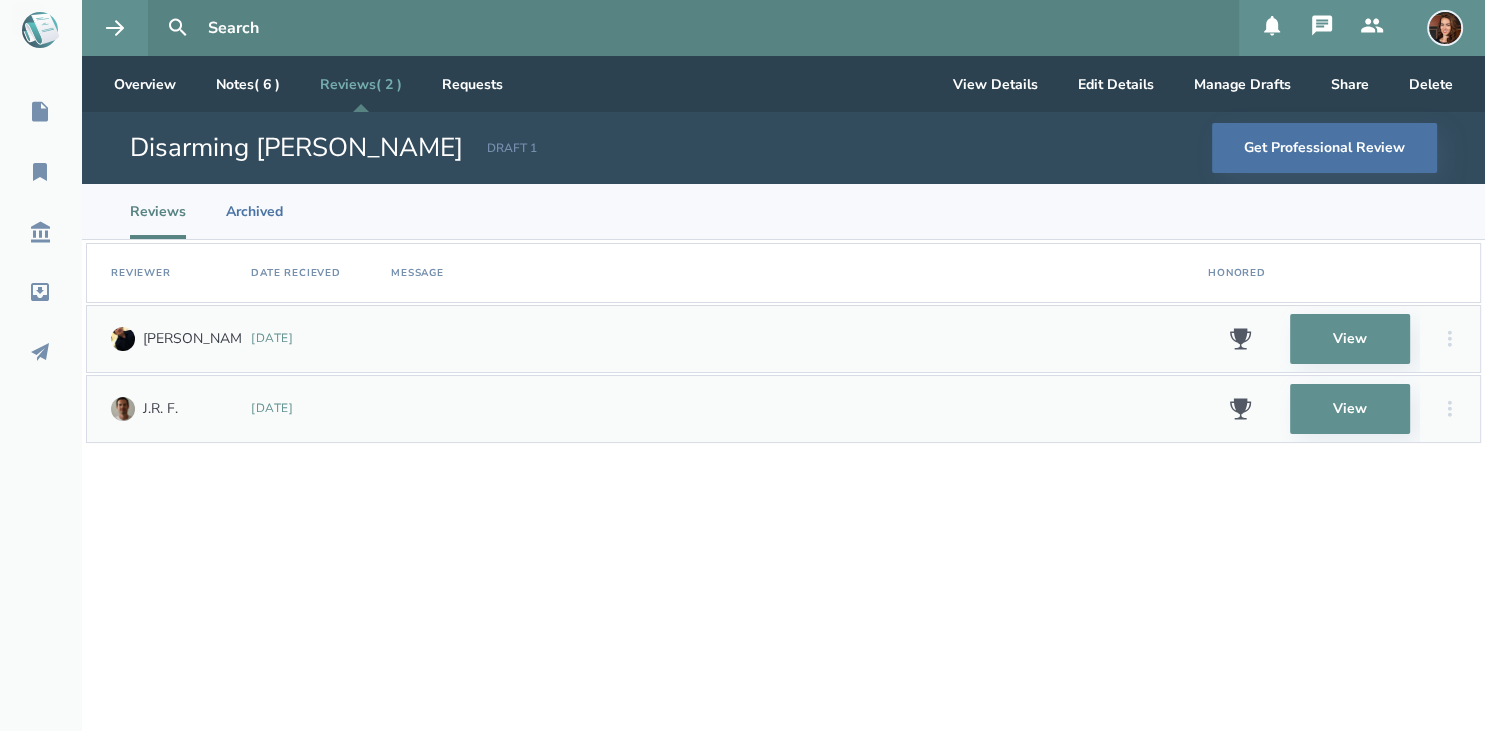 scroll, scrollTop: 0, scrollLeft: 0, axis: both 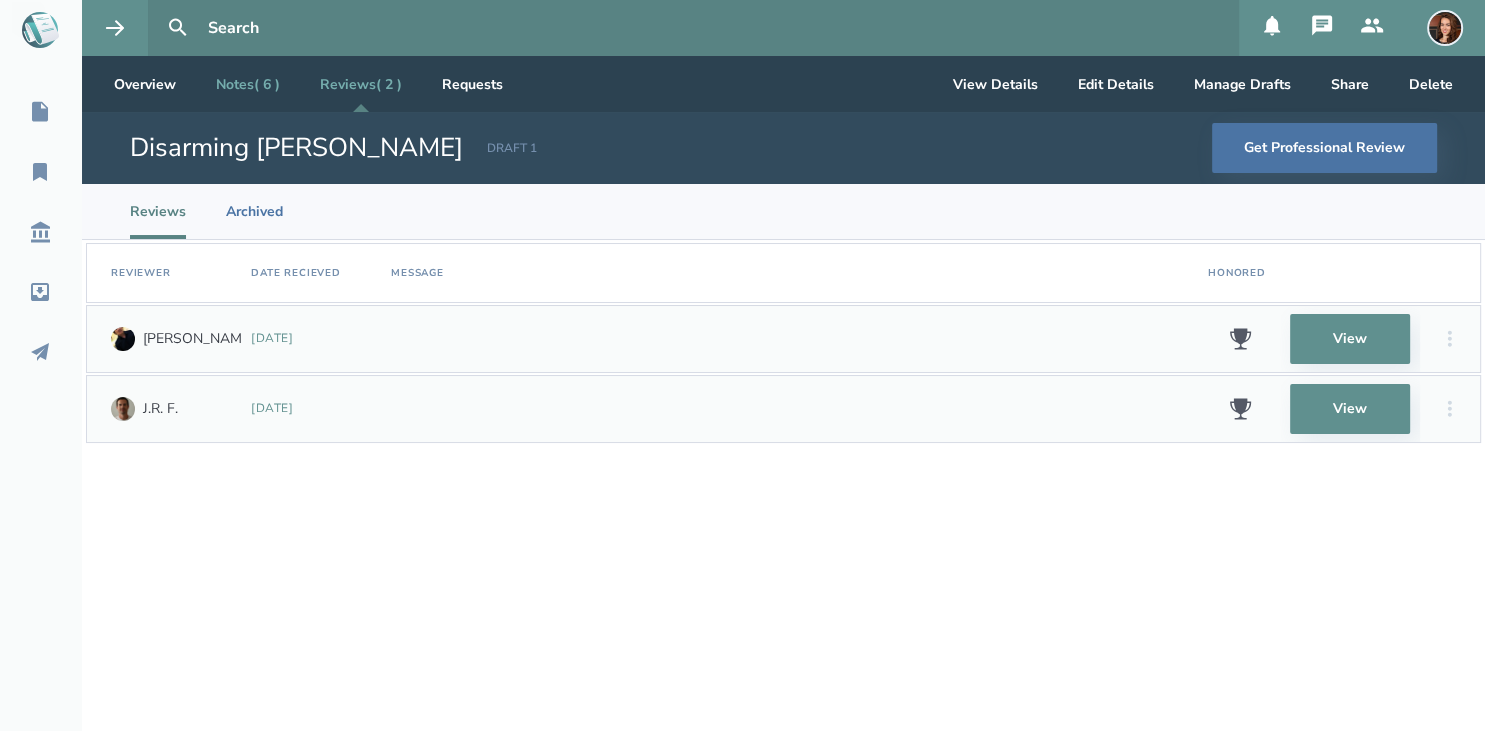 click on "Notes  ( 6 )" at bounding box center [248, 84] 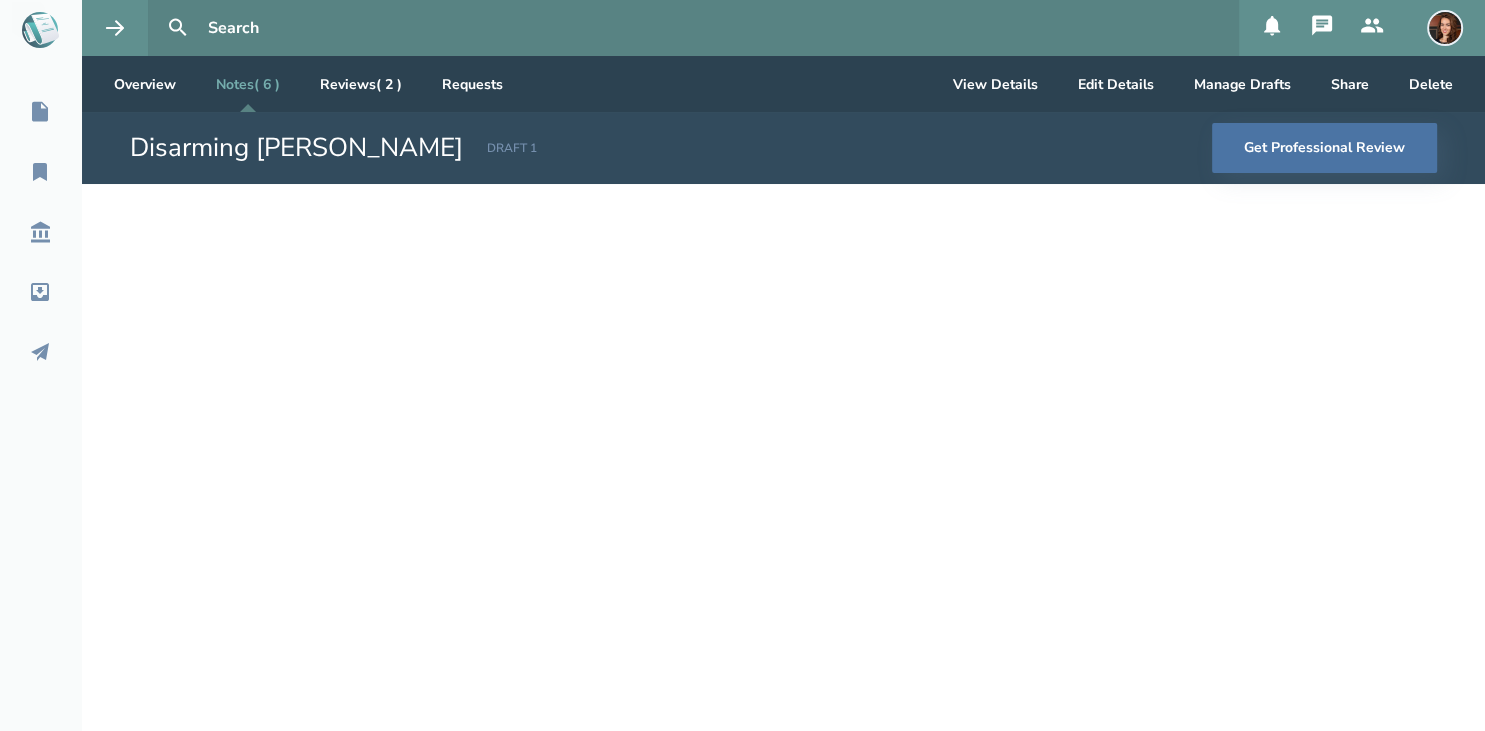click at bounding box center [1372, 28] 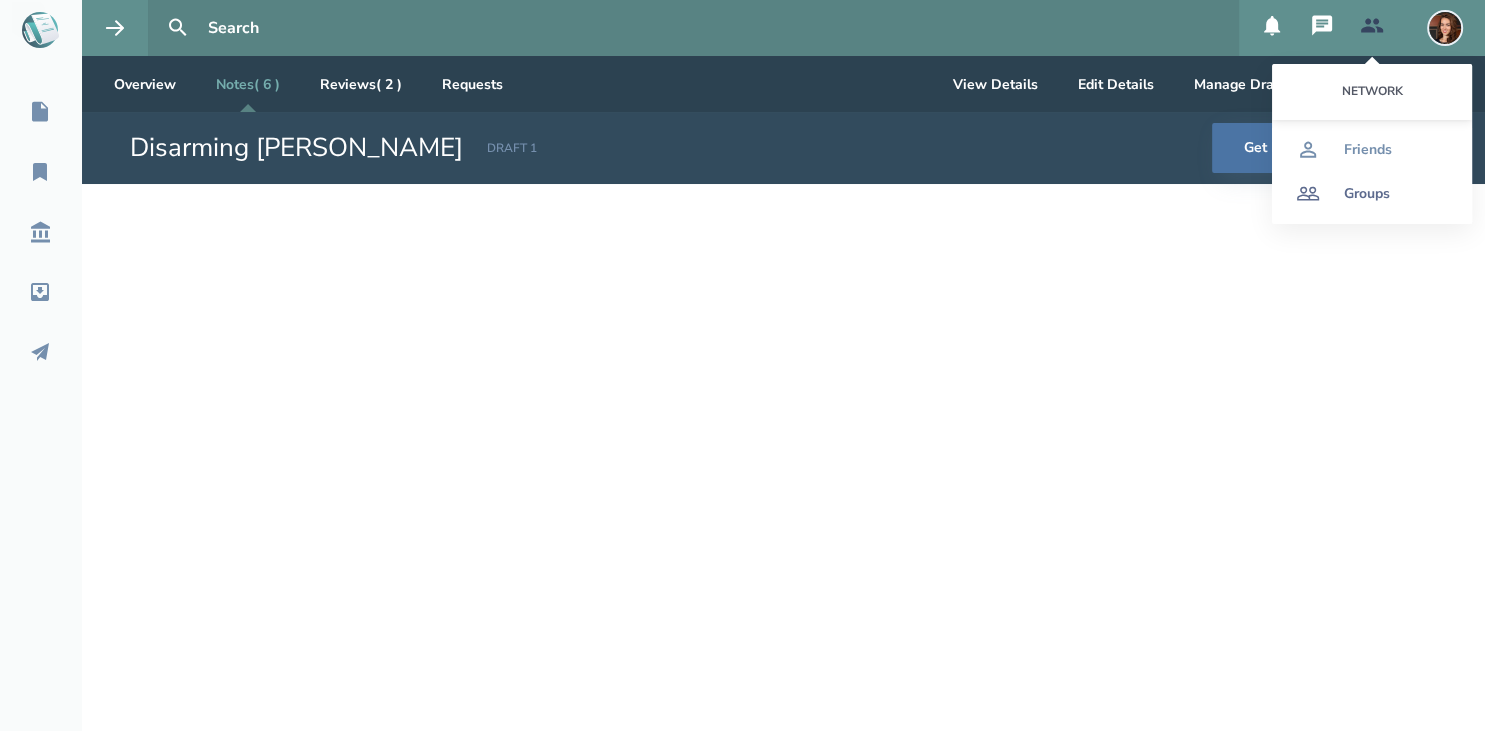click on "Groups" at bounding box center [1367, 194] 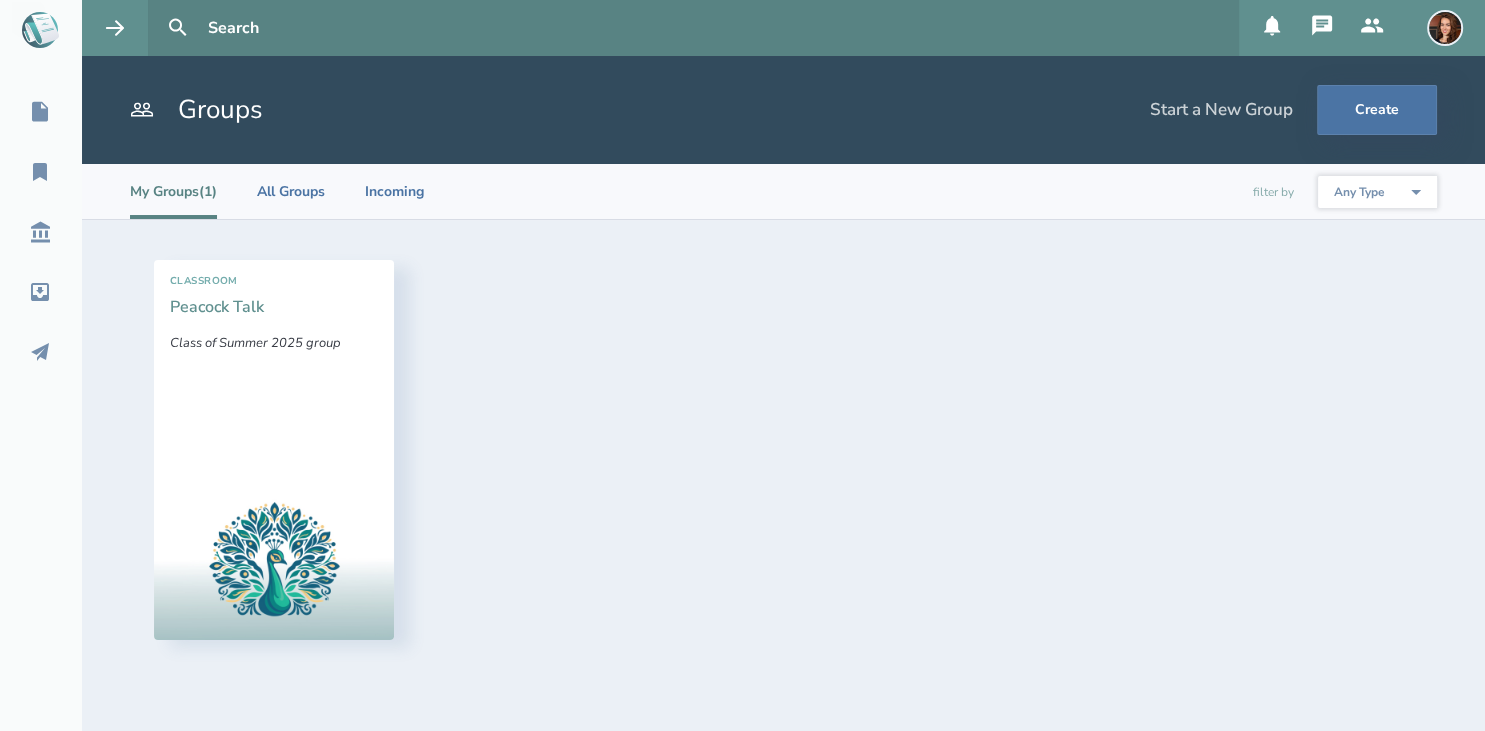 click on "Peacock Talk" at bounding box center [217, 307] 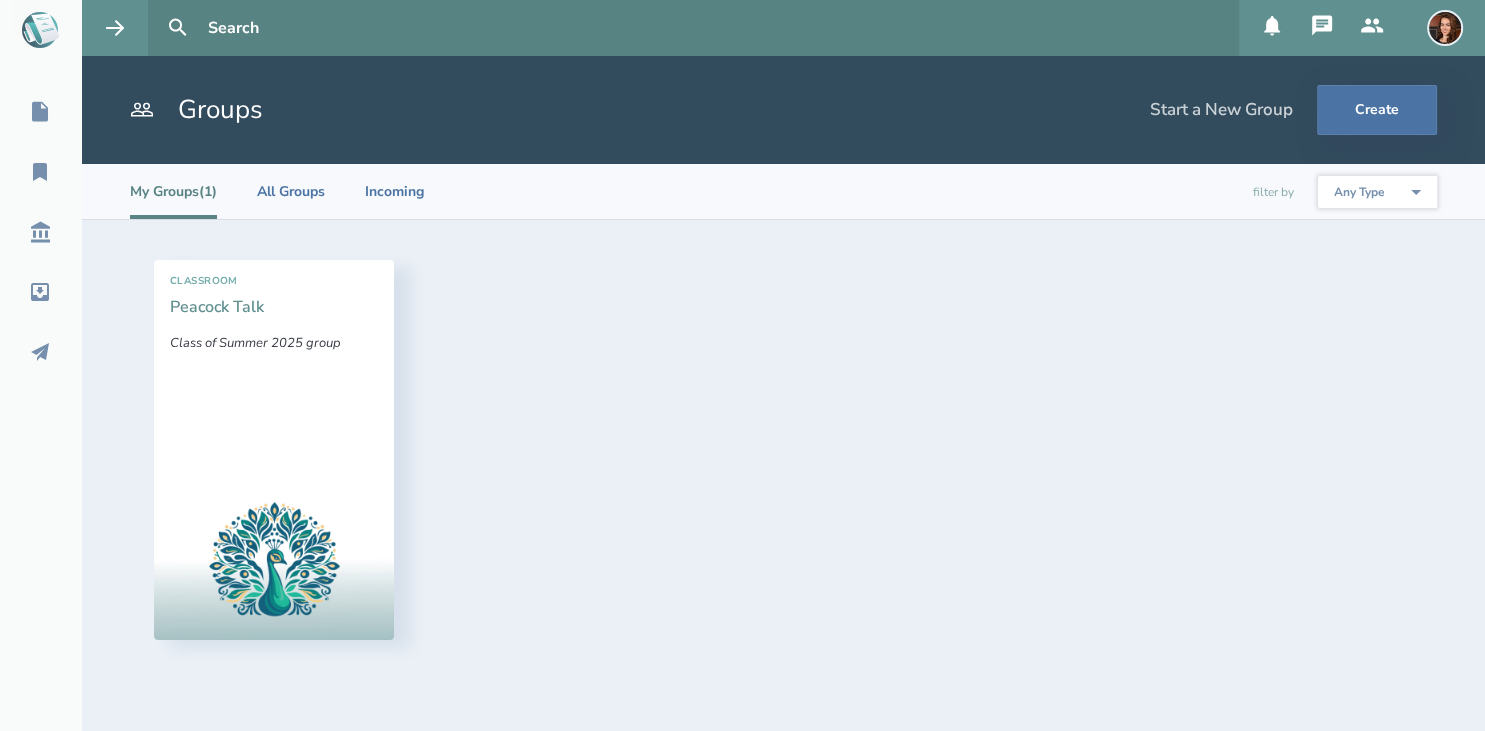 select on "1" 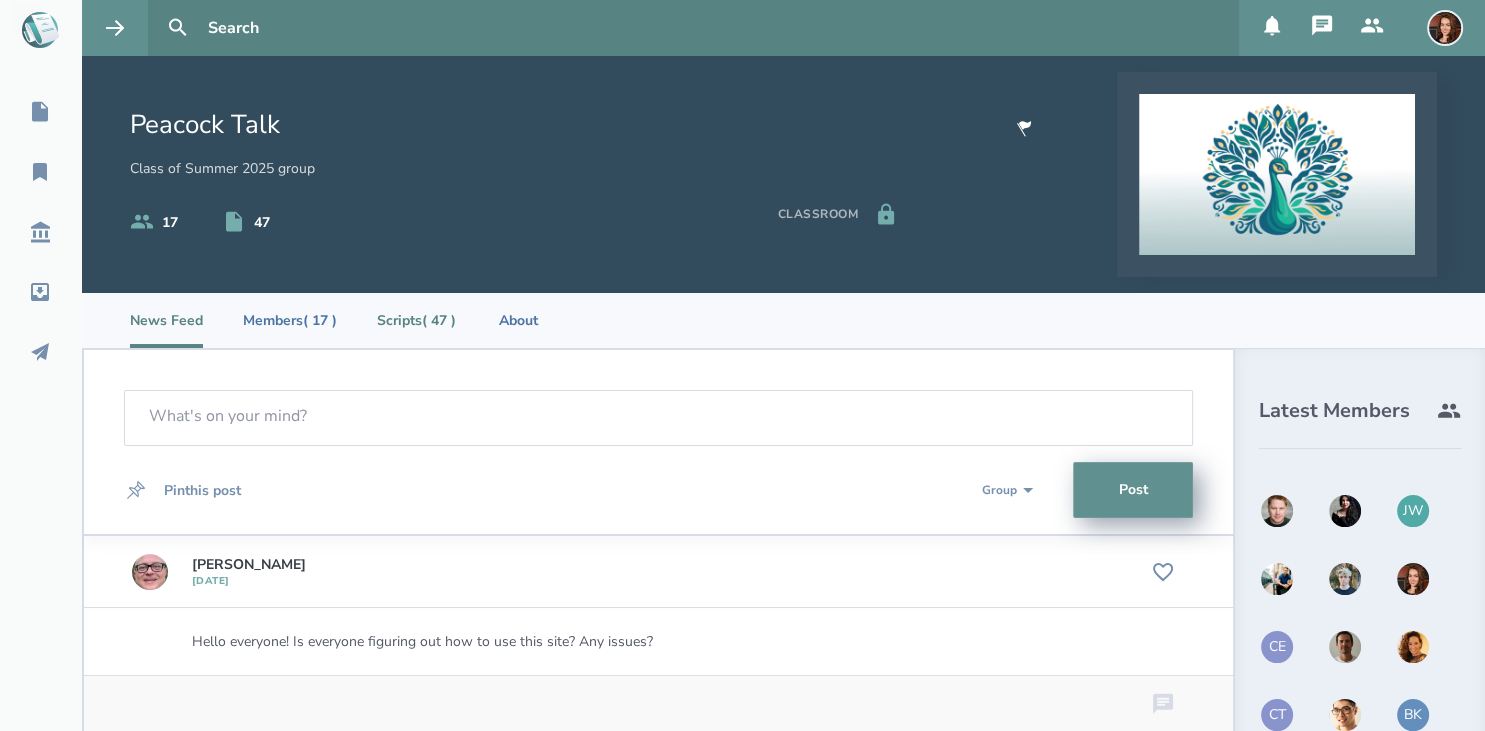 click on "Scripts  ( 47 )" at bounding box center (416, 320) 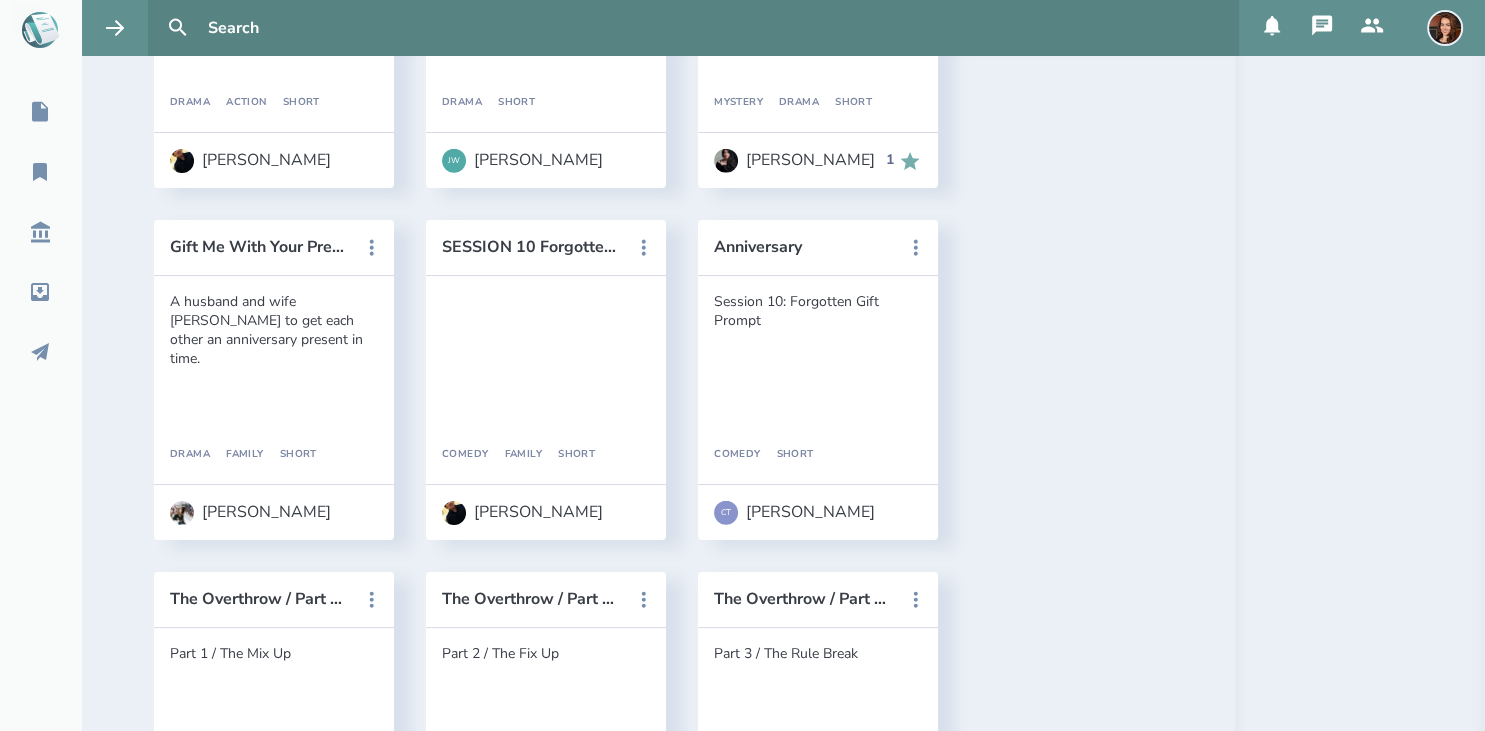 scroll, scrollTop: 4743, scrollLeft: 0, axis: vertical 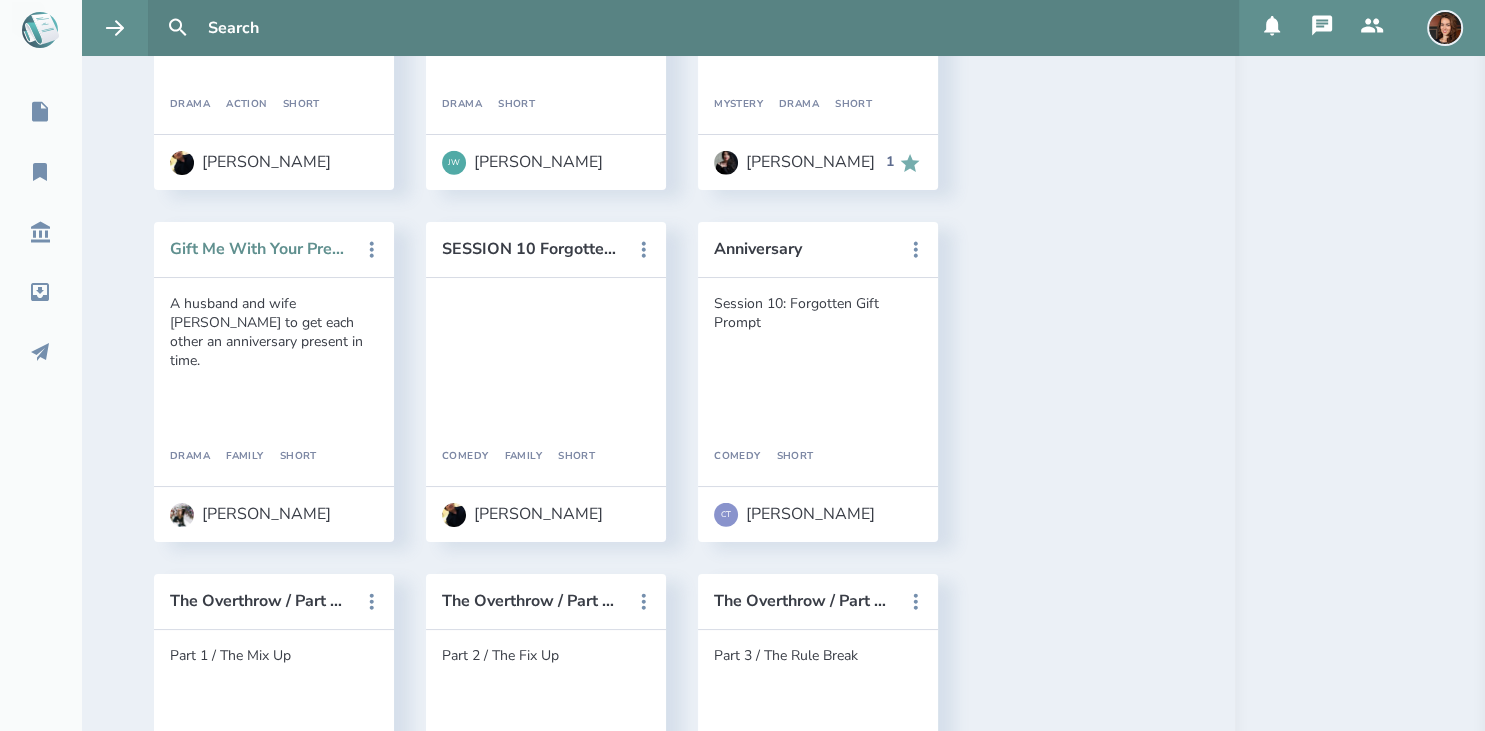 click on "Gift Me With Your Presence" at bounding box center (260, 249) 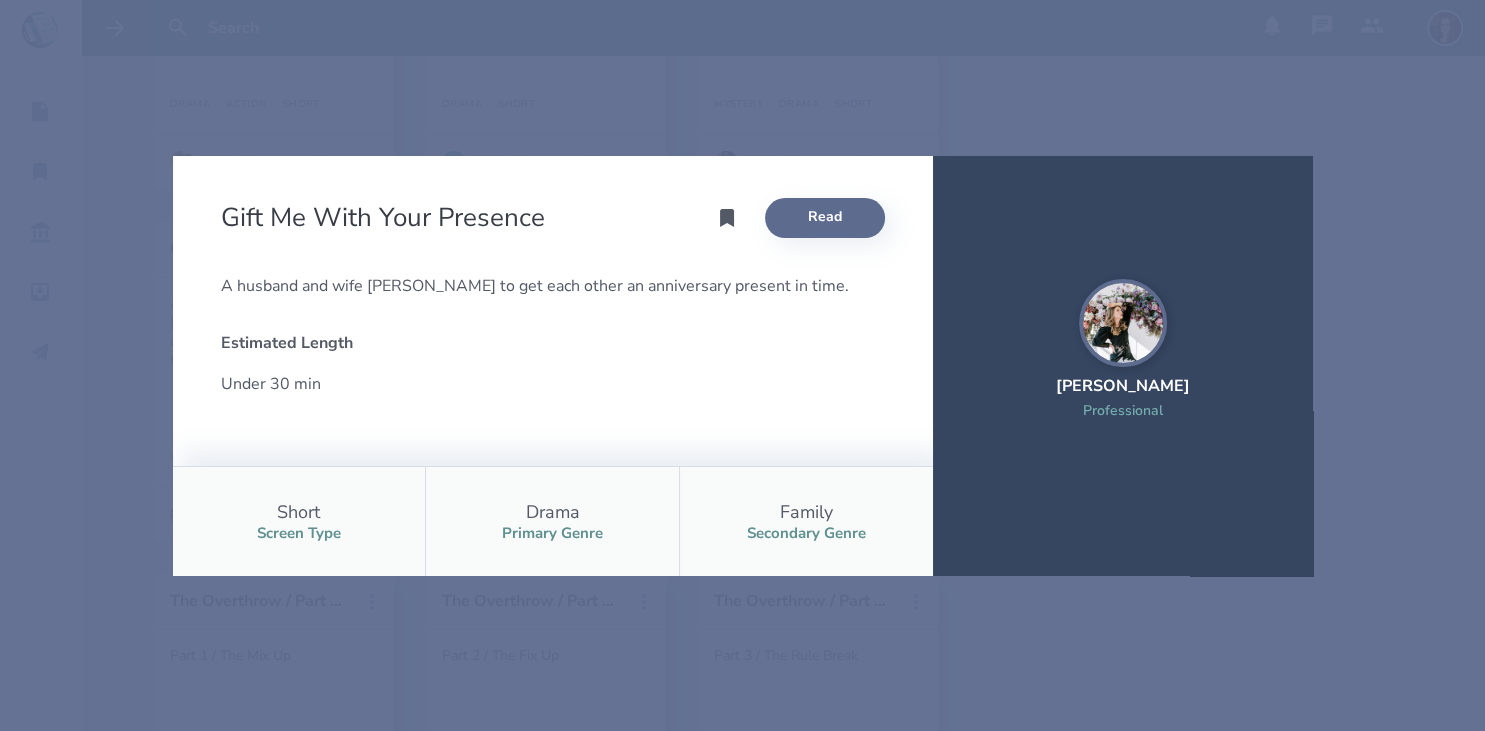 click on "Read" at bounding box center (825, 218) 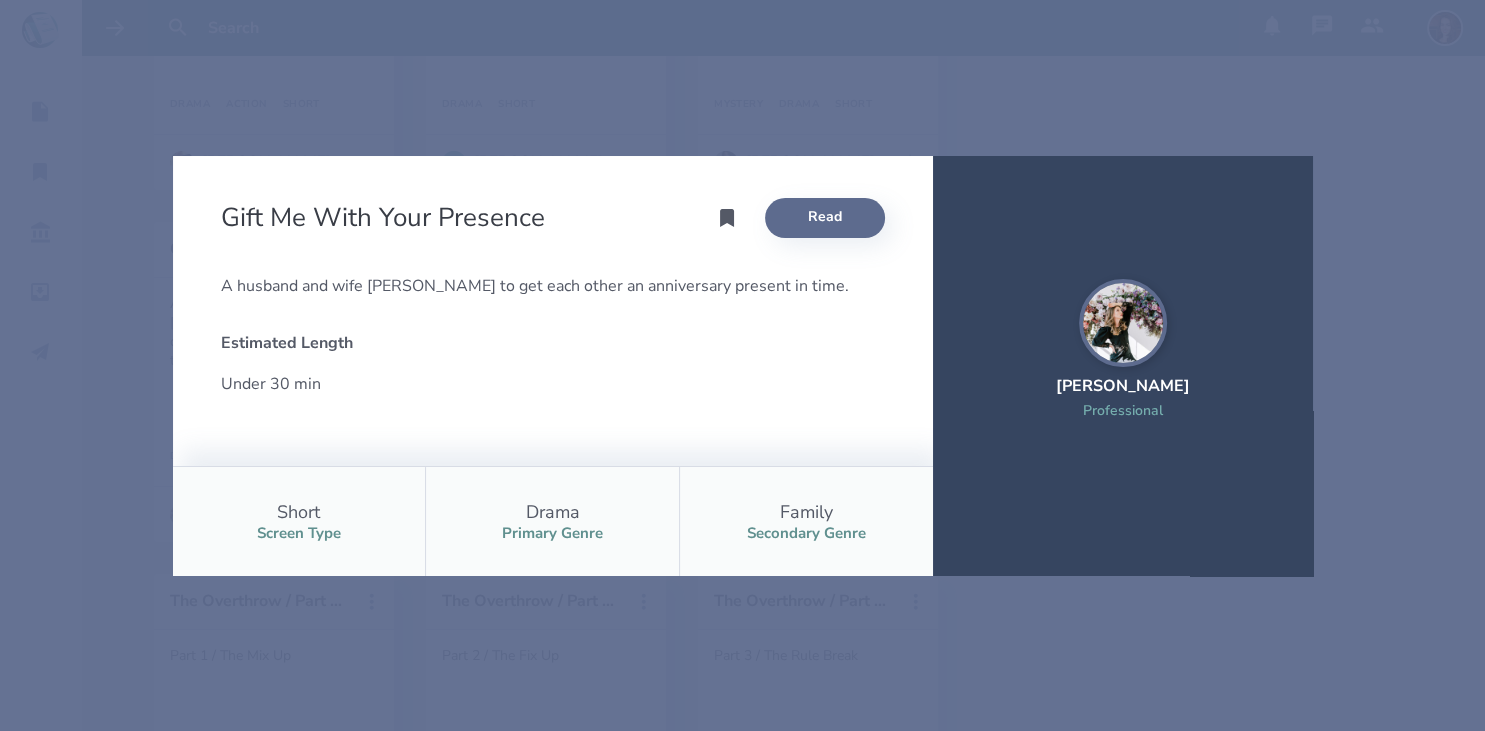 scroll, scrollTop: 0, scrollLeft: 0, axis: both 